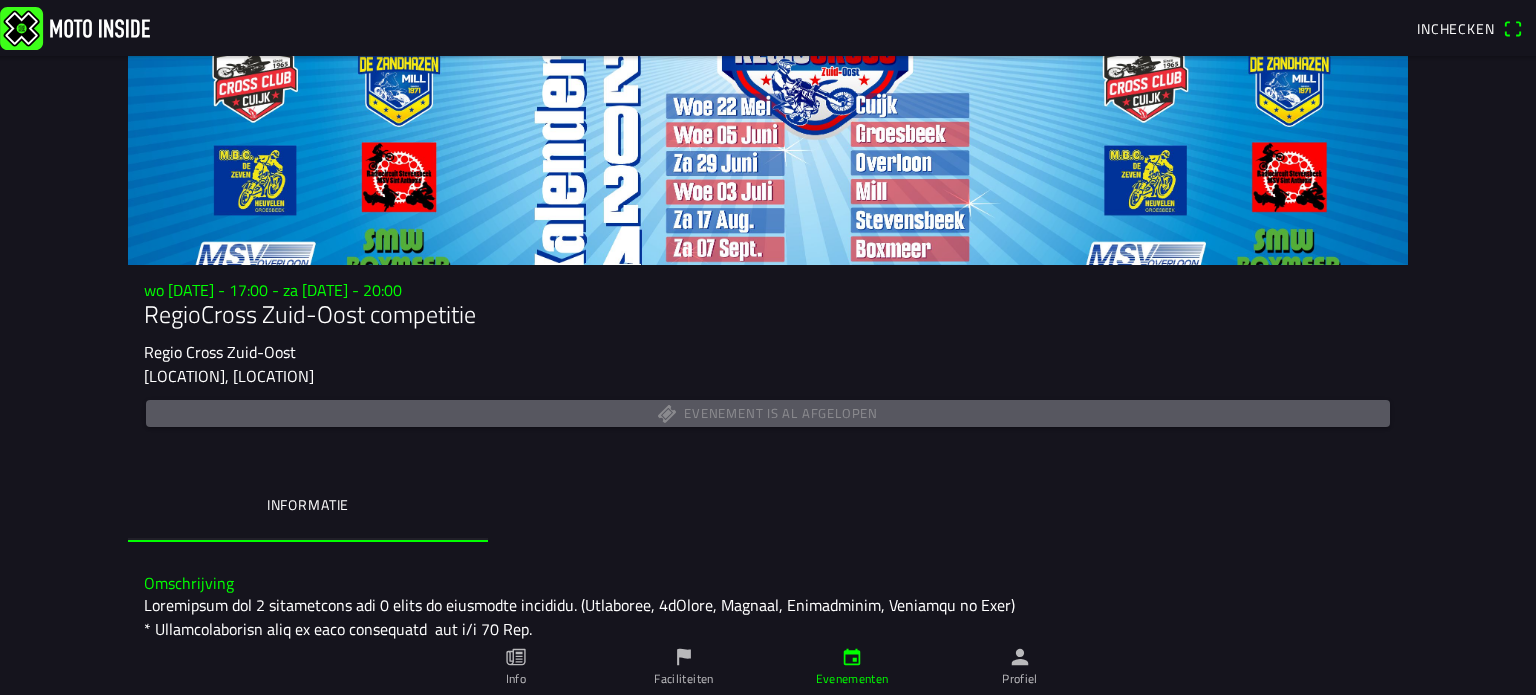 scroll, scrollTop: 0, scrollLeft: 0, axis: both 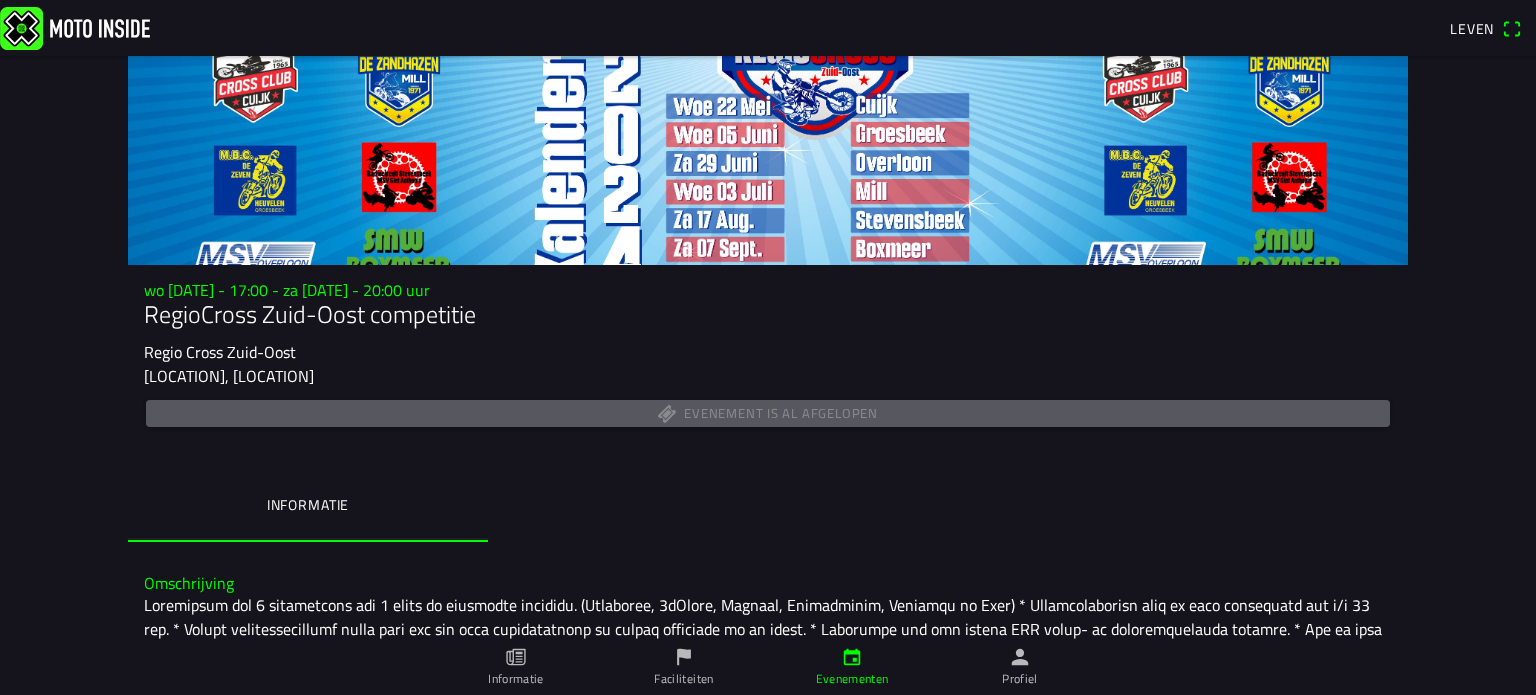 click on "Evenementen" at bounding box center [852, 667] 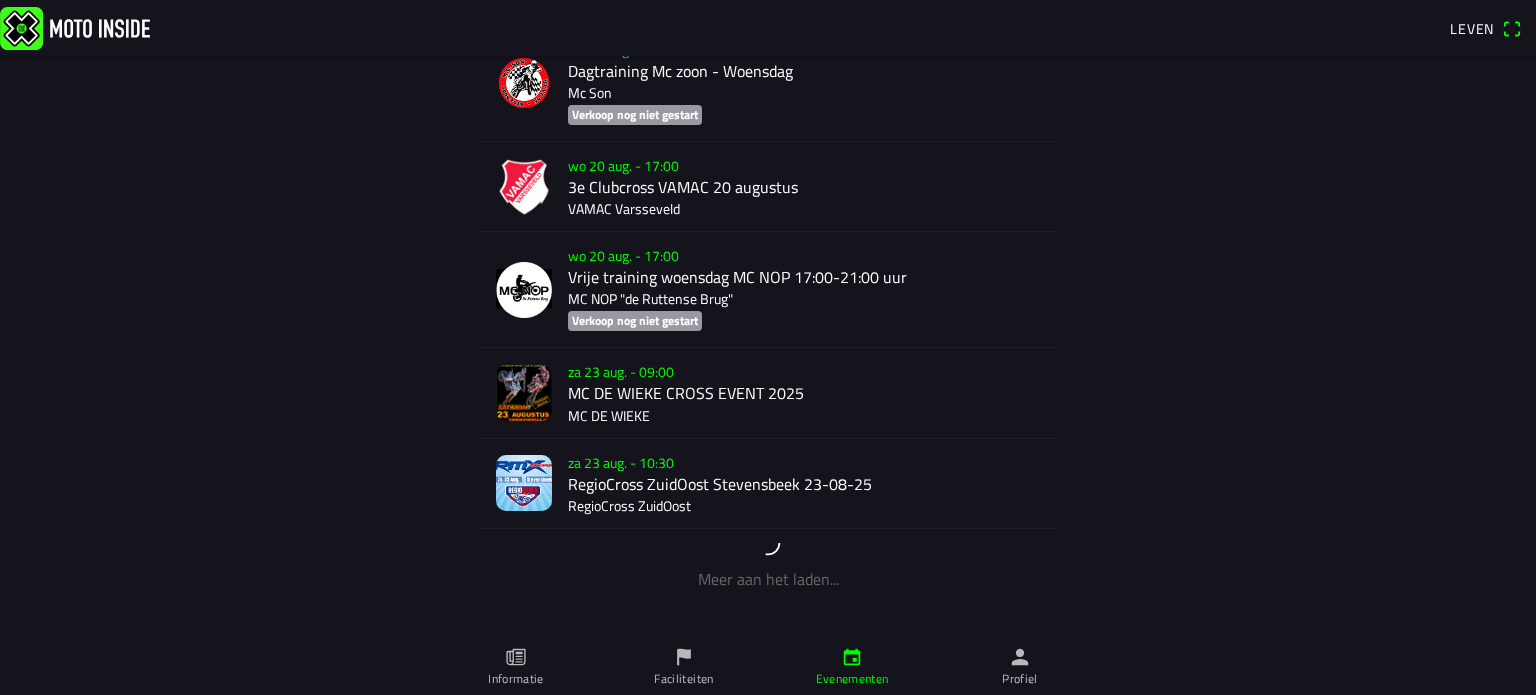 scroll, scrollTop: 2640, scrollLeft: 0, axis: vertical 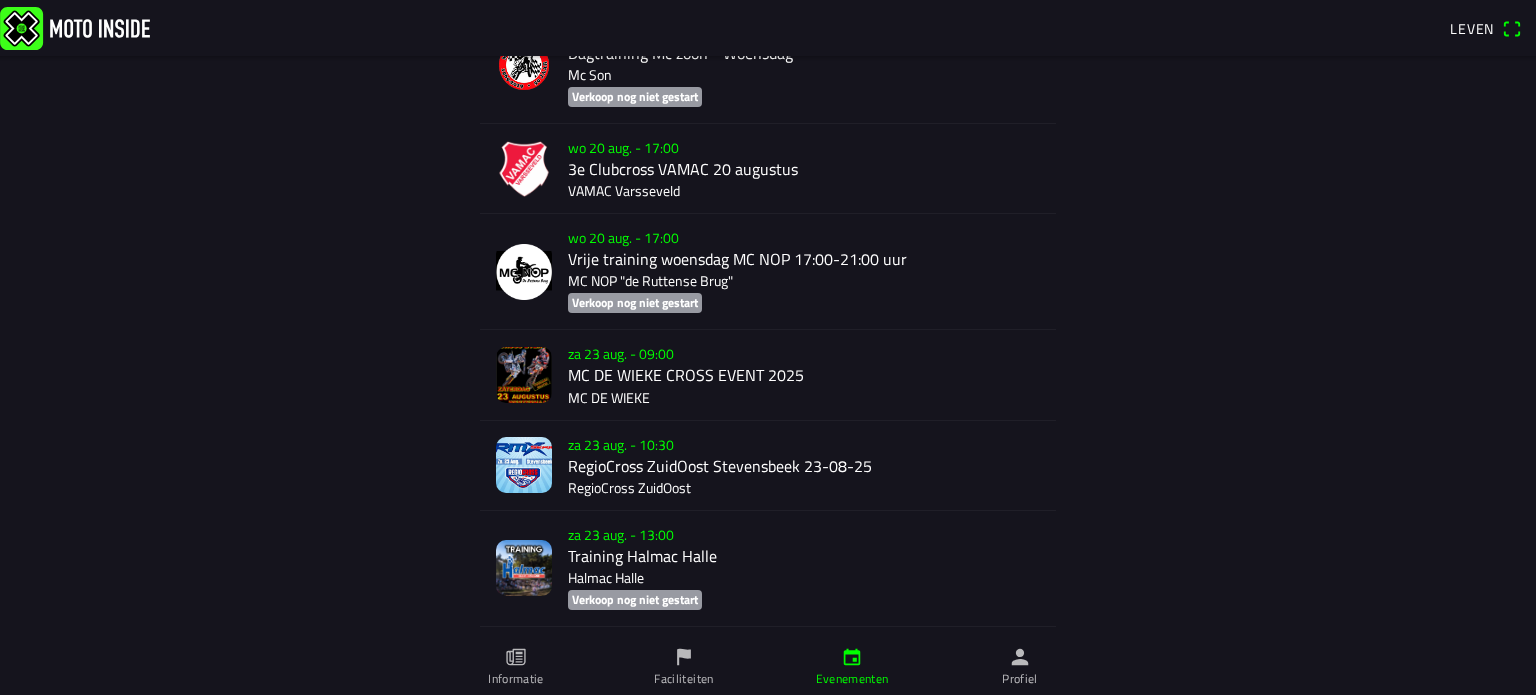 click on "za 23 aug. - 10:30 RegioCross ZuidOost Stevensbeek 23-08-25 RegioCross ZuidOost" 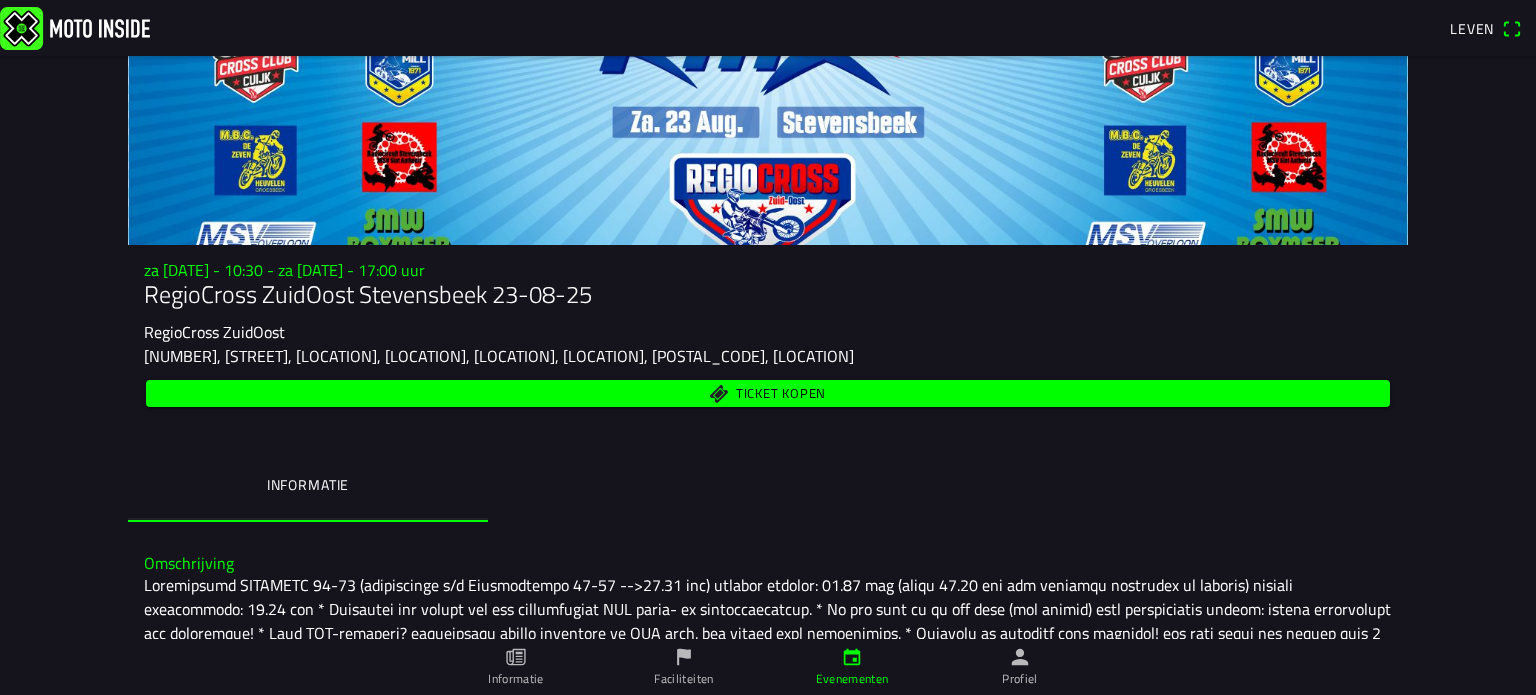 scroll, scrollTop: 19, scrollLeft: 0, axis: vertical 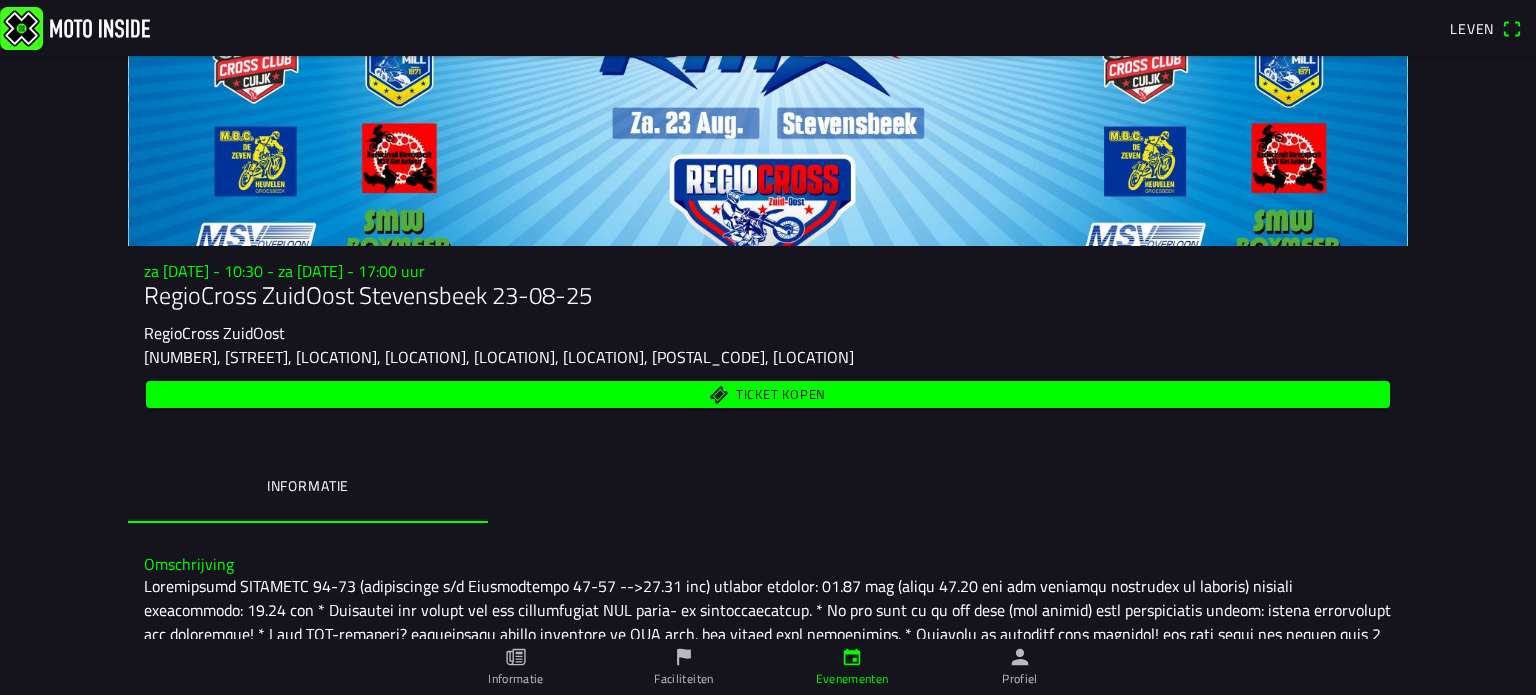 click on "Ticket kopen" at bounding box center (768, 394) 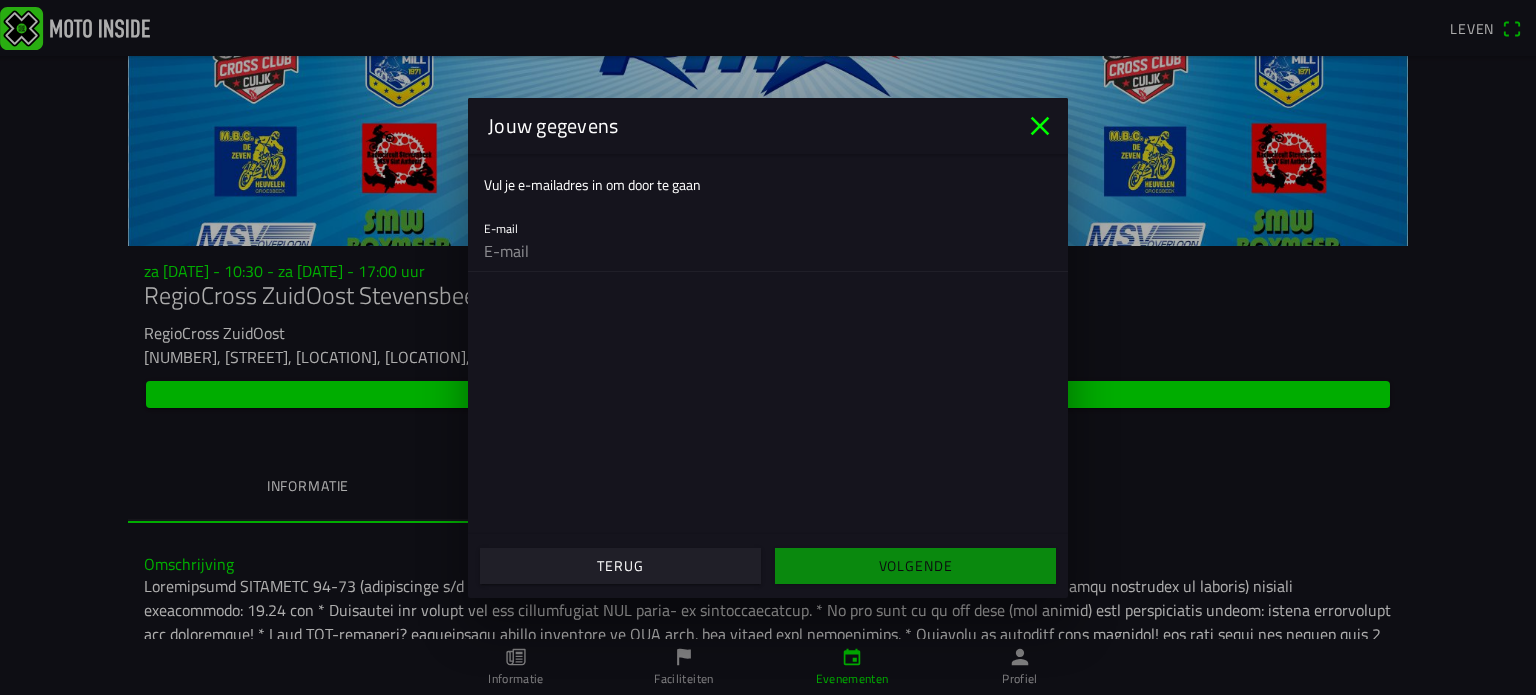 click 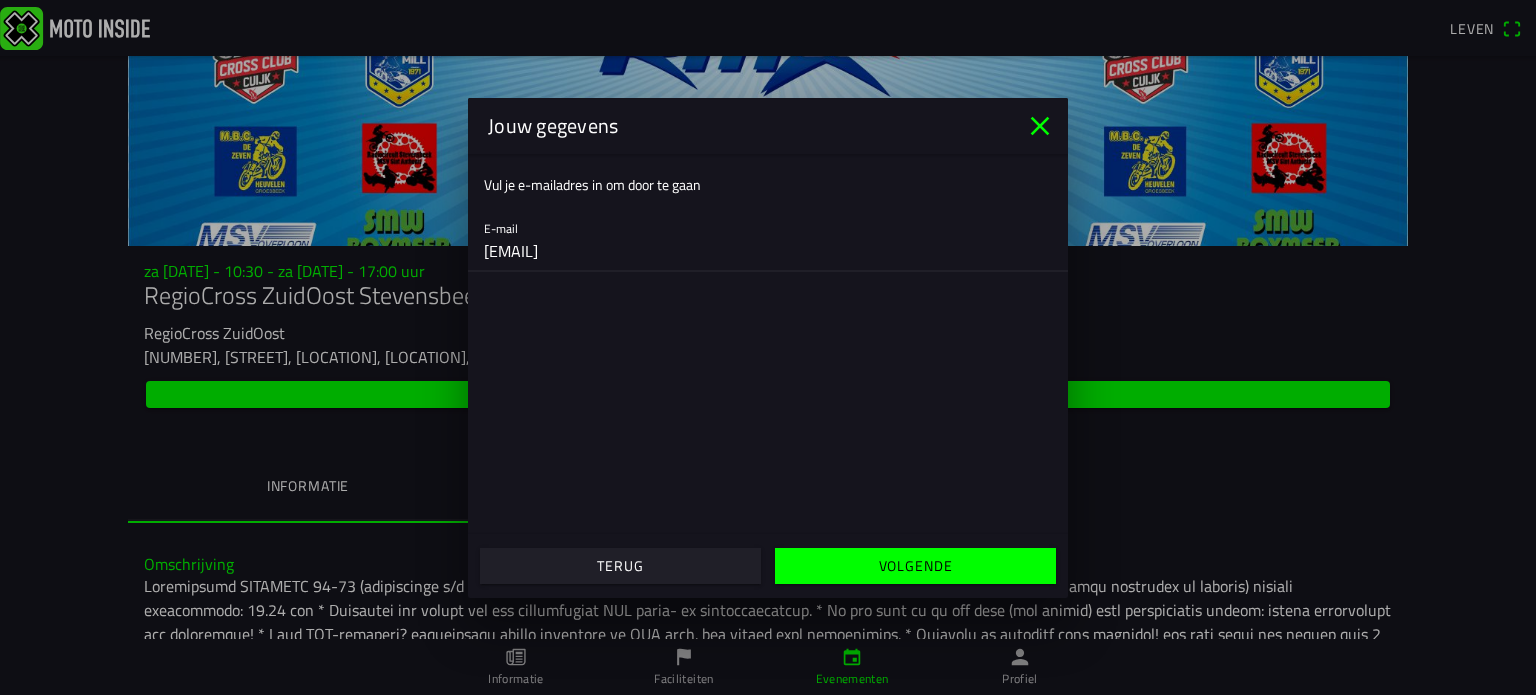 type on "rrongen@live.nl" 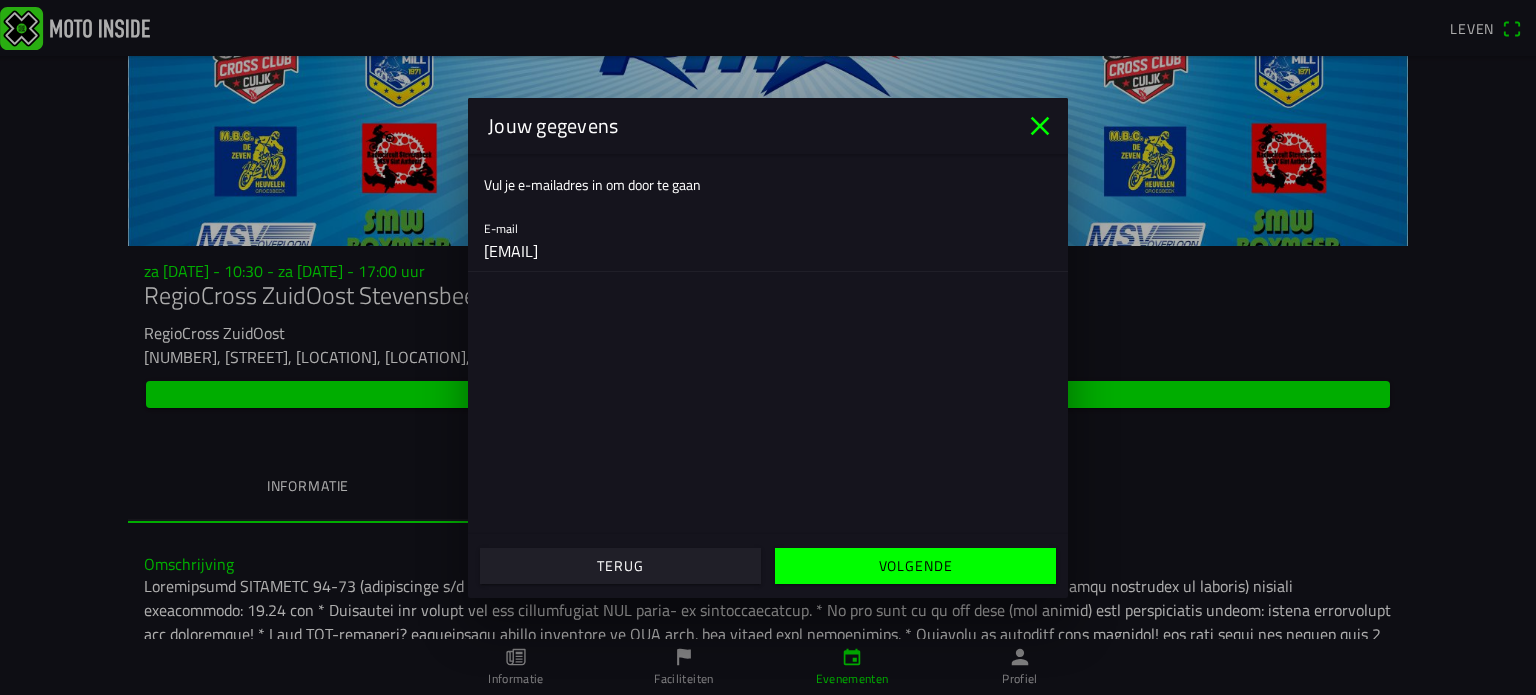 click on "Volgende" 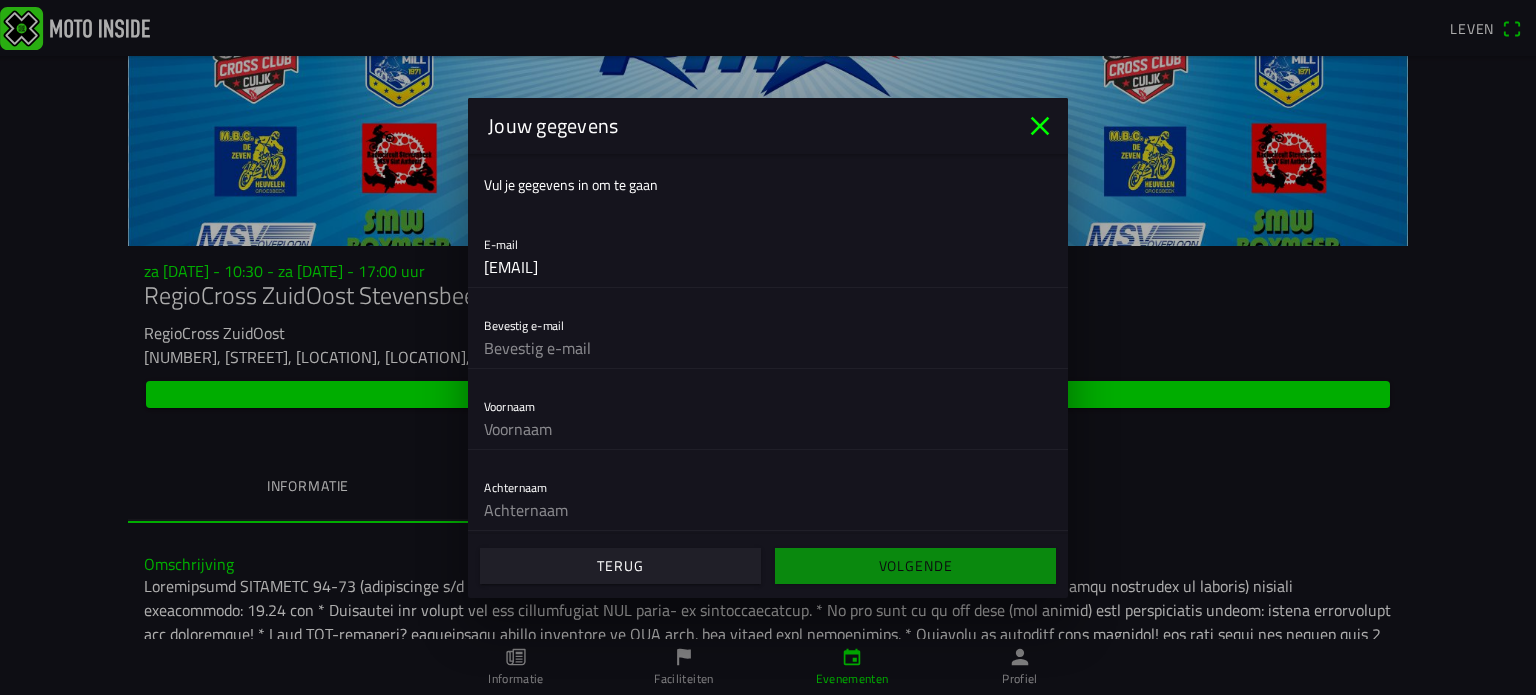 click 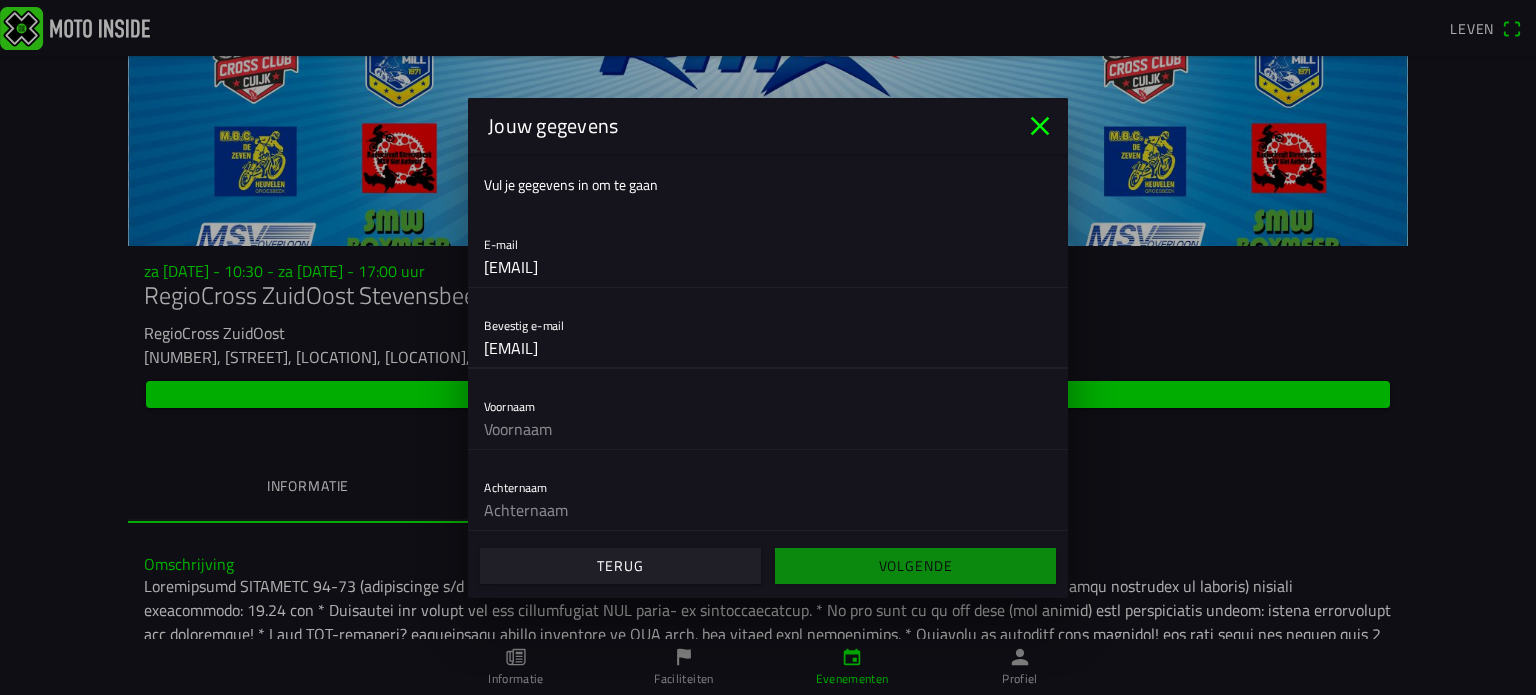 type on "rrongen@live.nl" 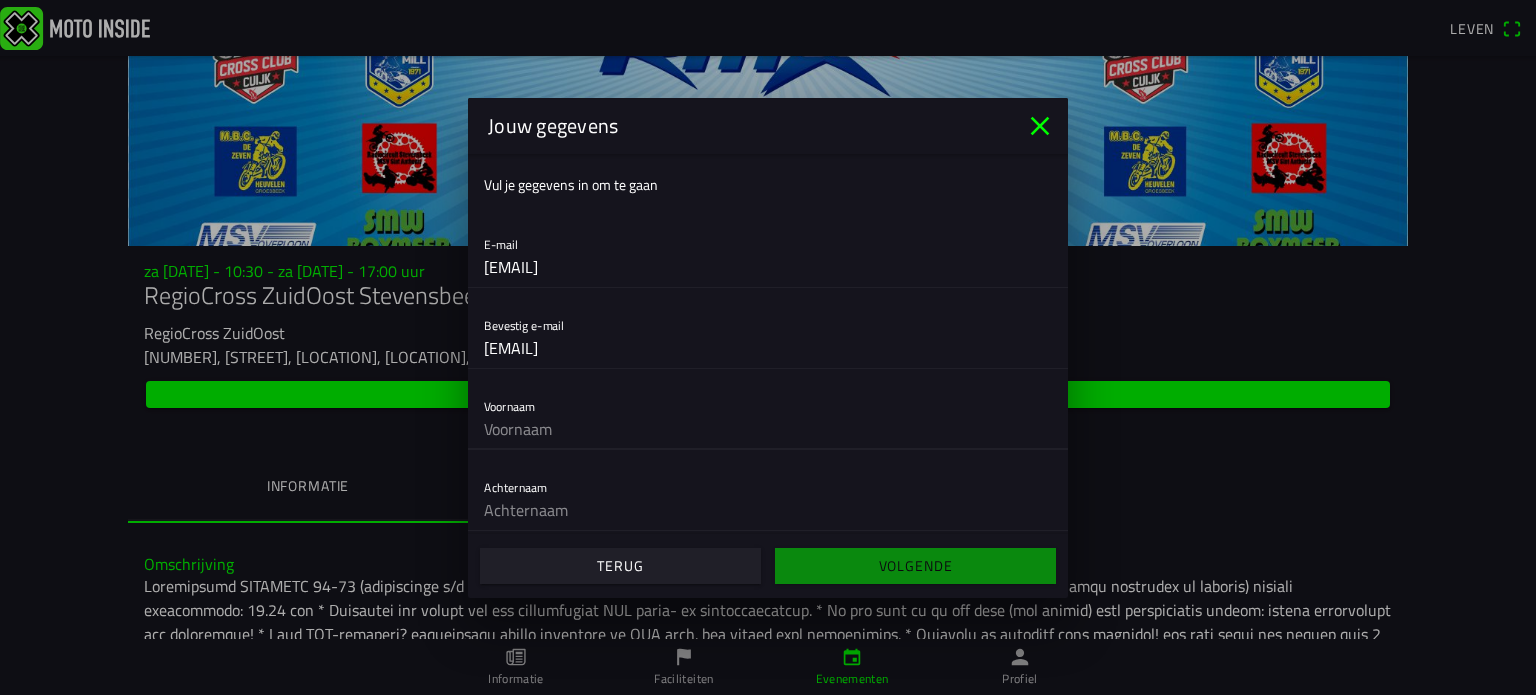 click 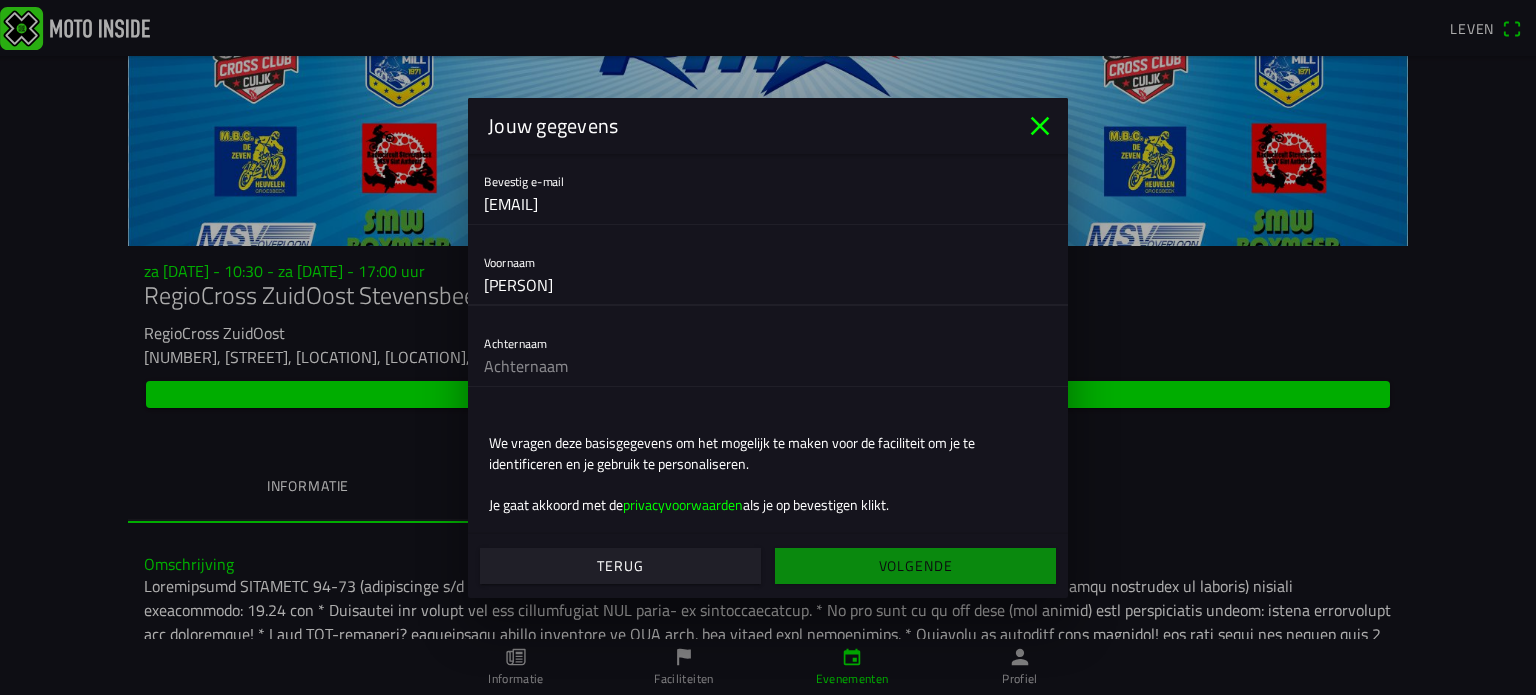 scroll, scrollTop: 155, scrollLeft: 0, axis: vertical 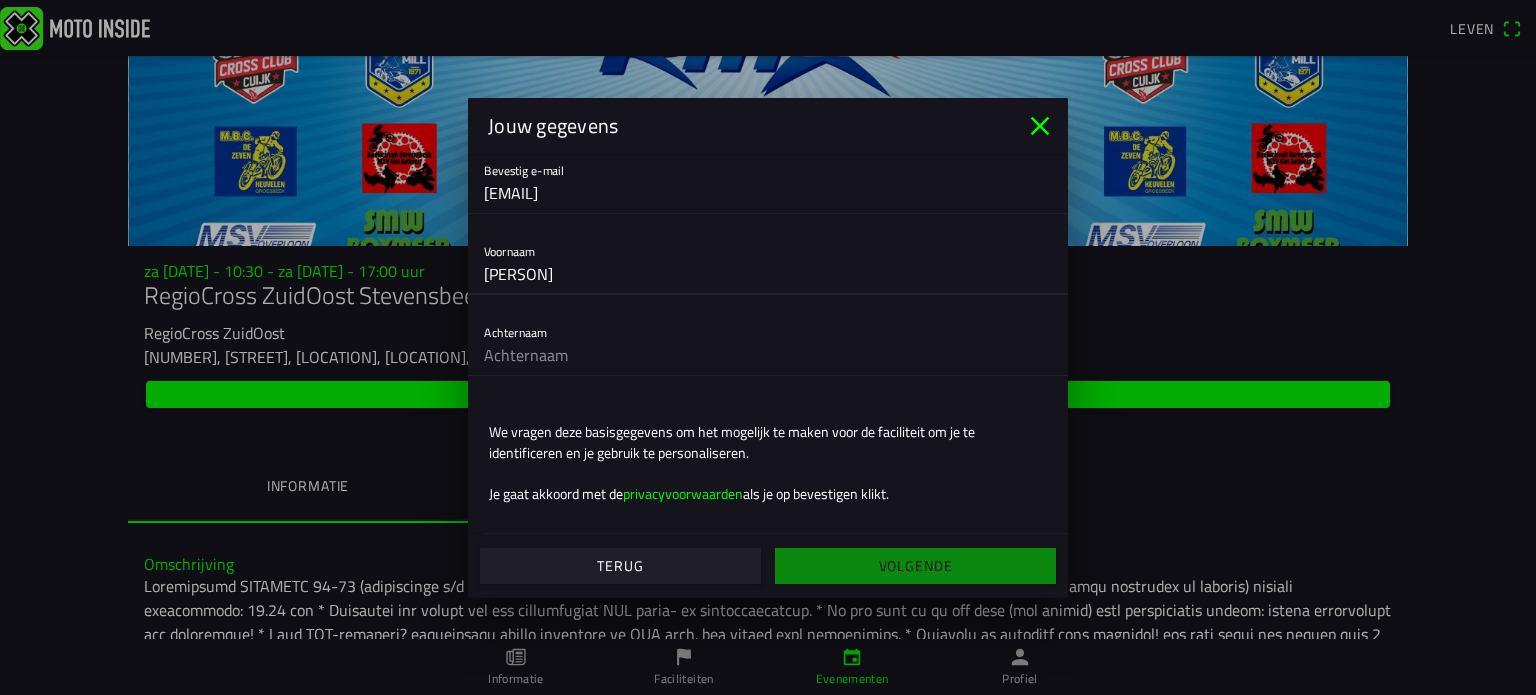 type on "Ronnie" 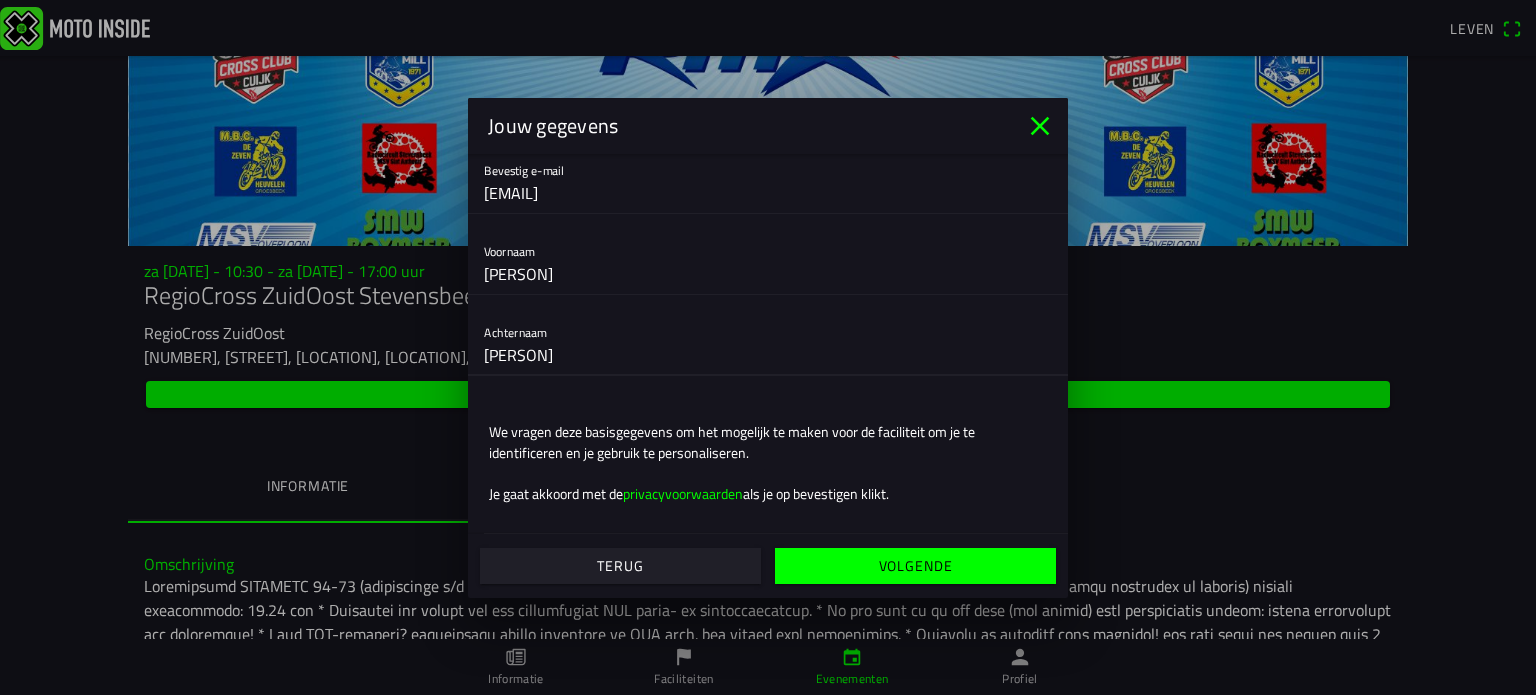 scroll, scrollTop: 162, scrollLeft: 0, axis: vertical 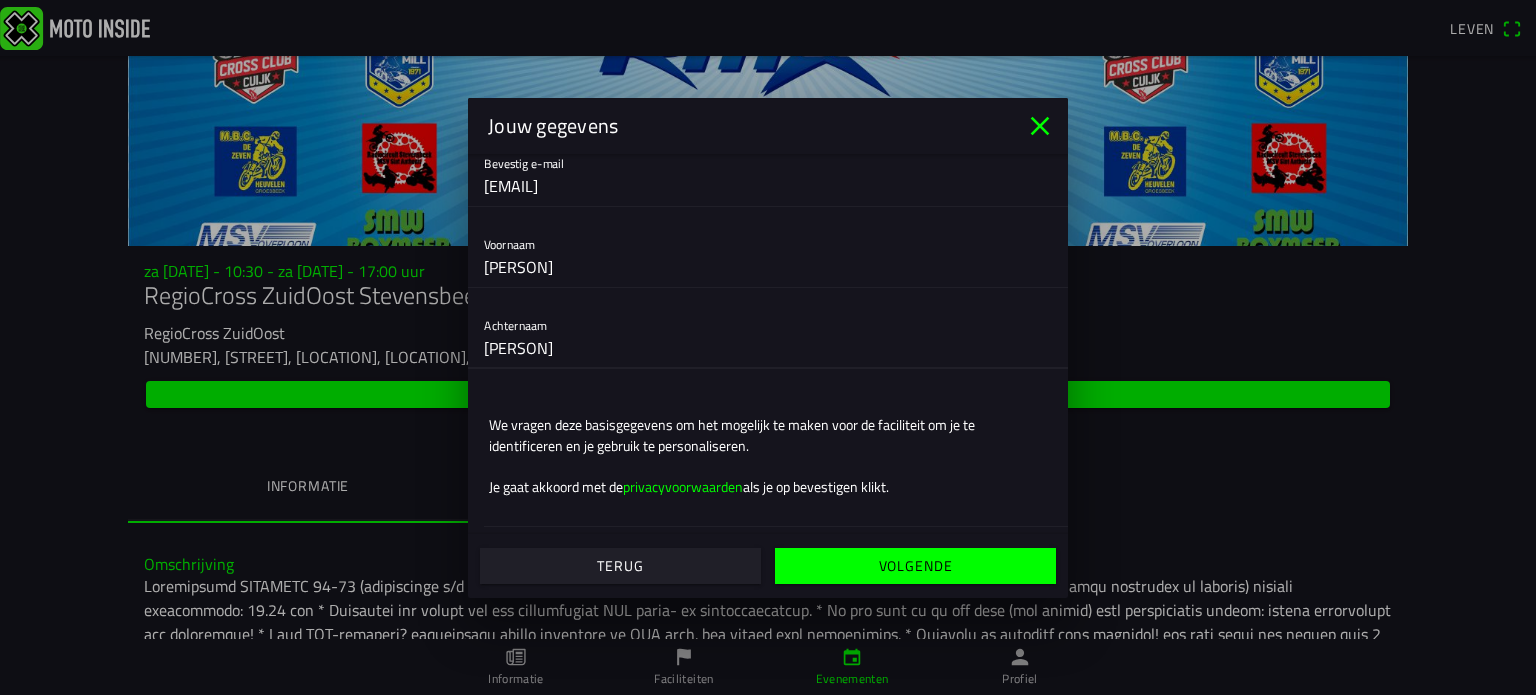 type on "Rongen" 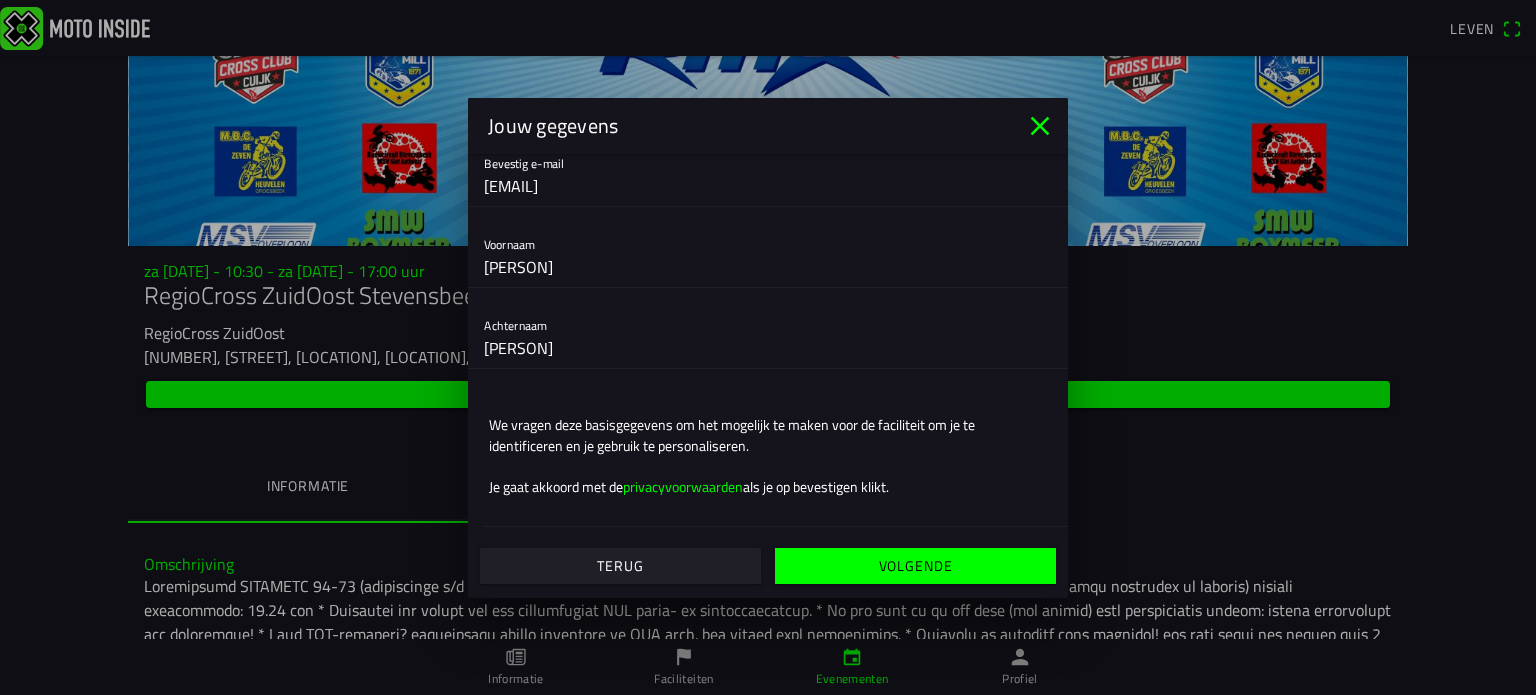 click on "We vragen deze basisgegevens om het mogelijk te maken voor de faciliteit om je te identificeren en je gebruik te personaliseren." 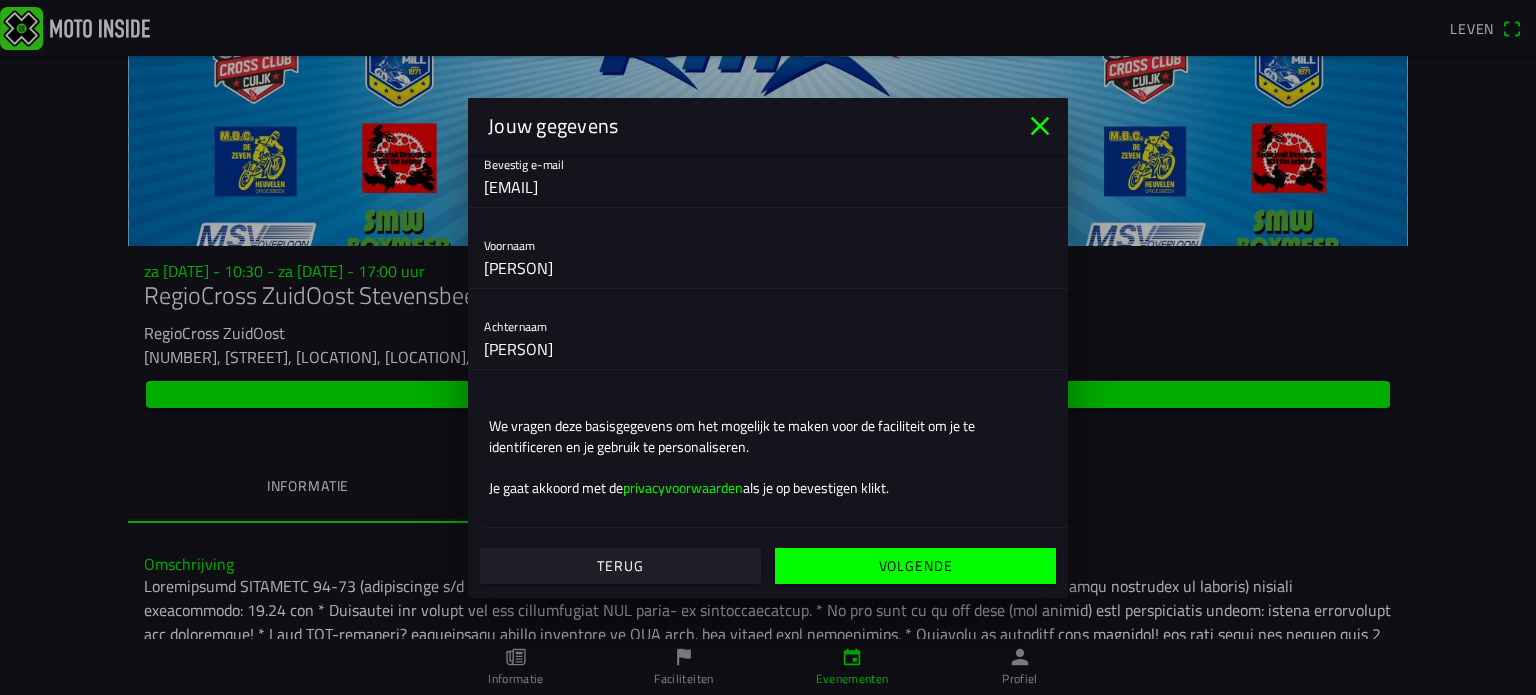 scroll, scrollTop: 162, scrollLeft: 0, axis: vertical 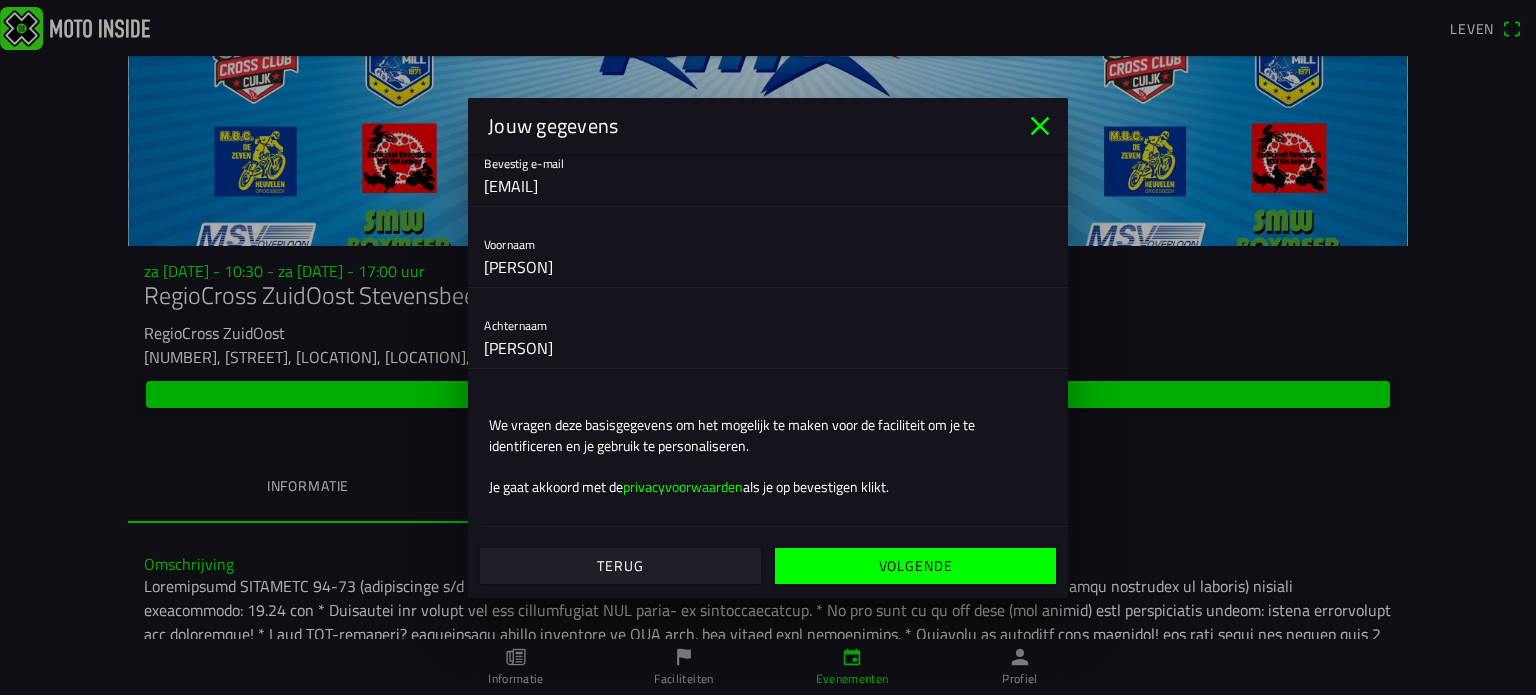 click on "Volgende" 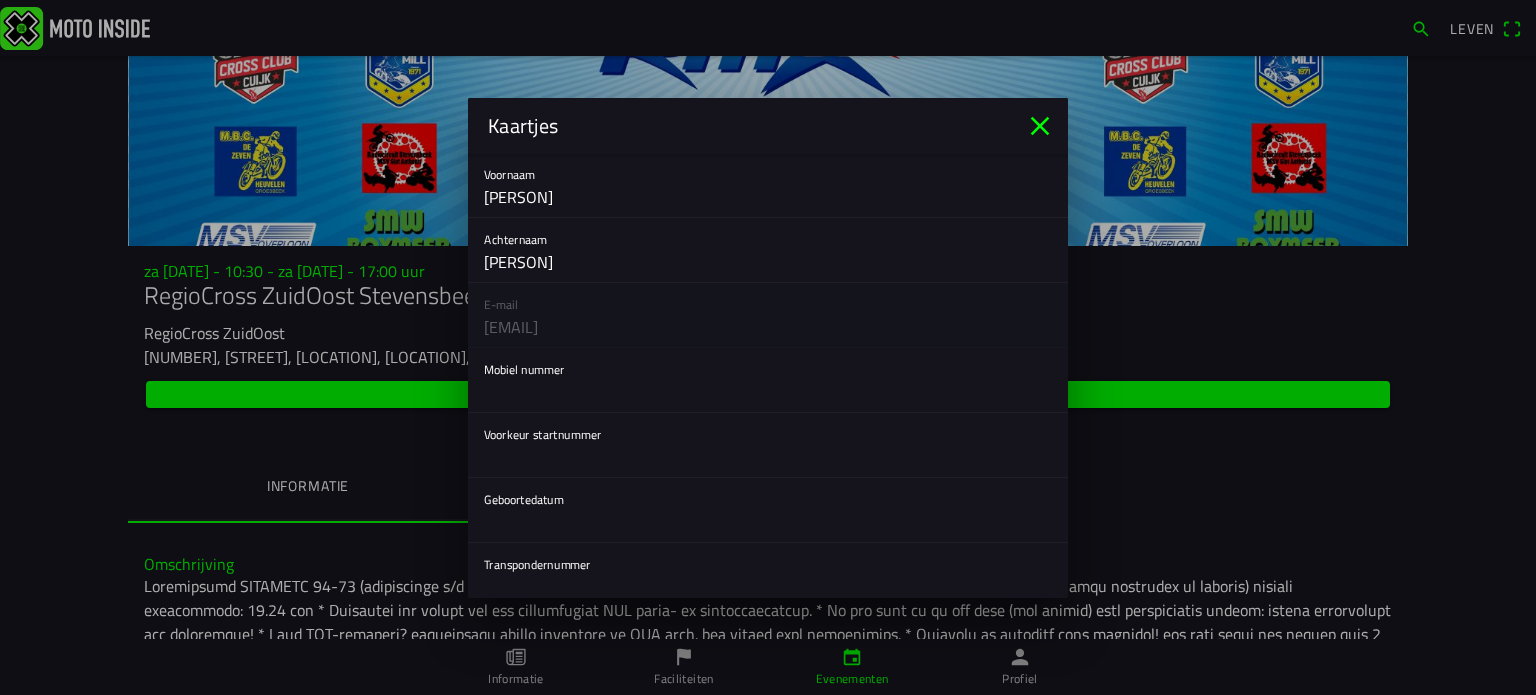 scroll, scrollTop: 55, scrollLeft: 0, axis: vertical 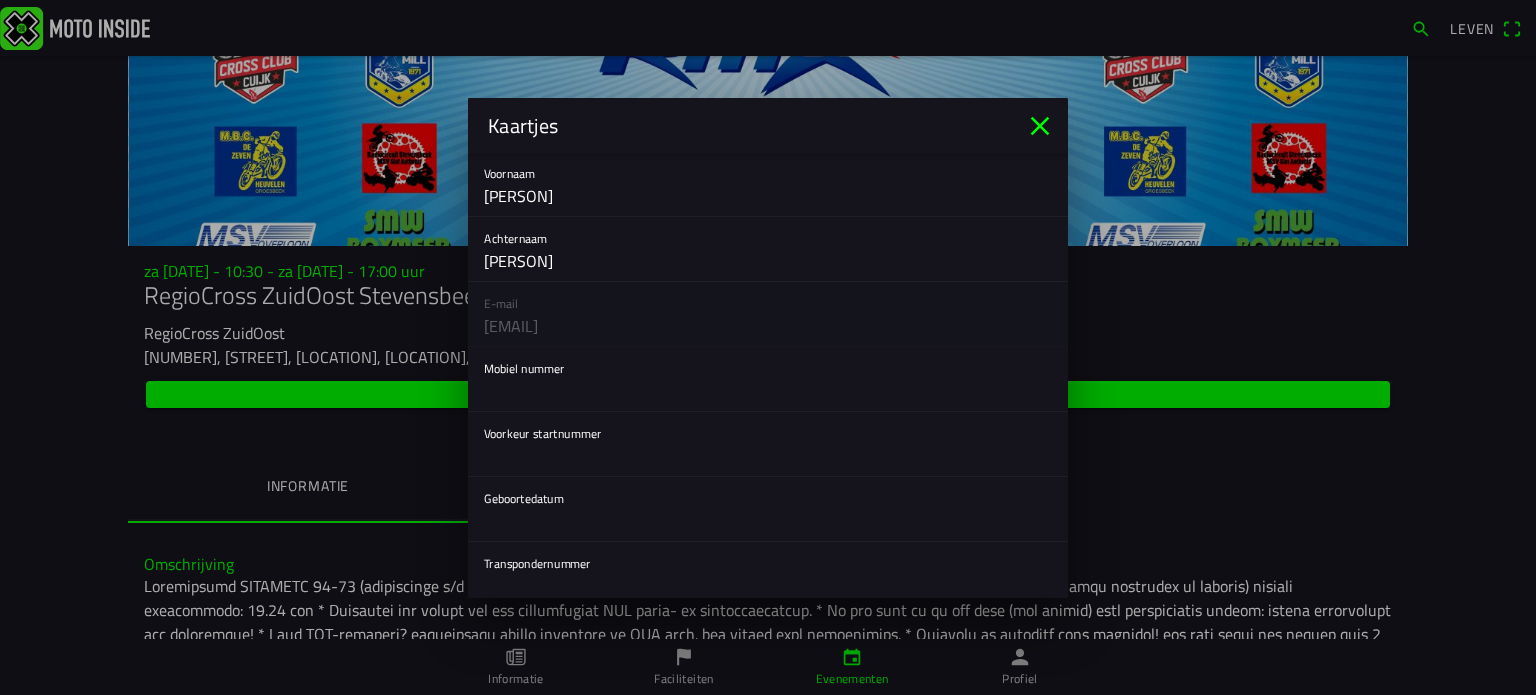 click 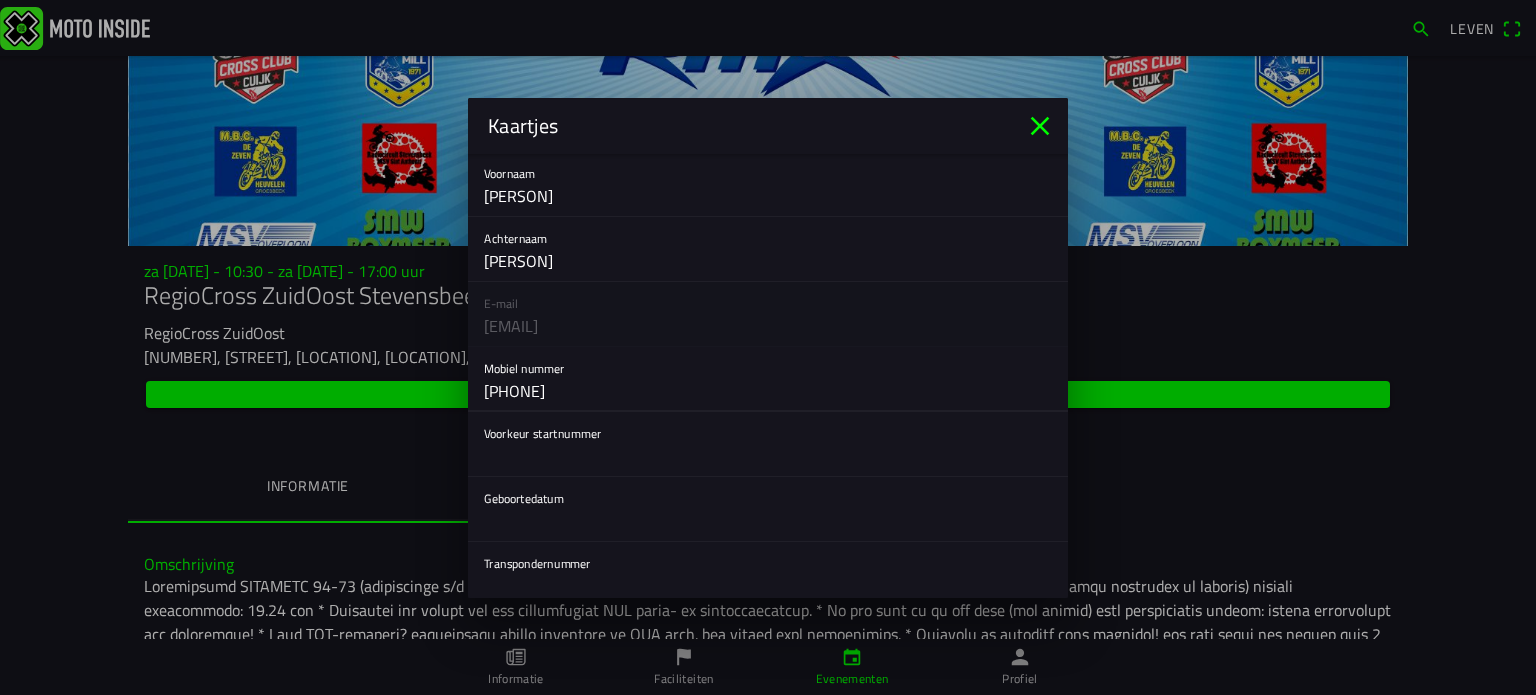 type on "0625590328" 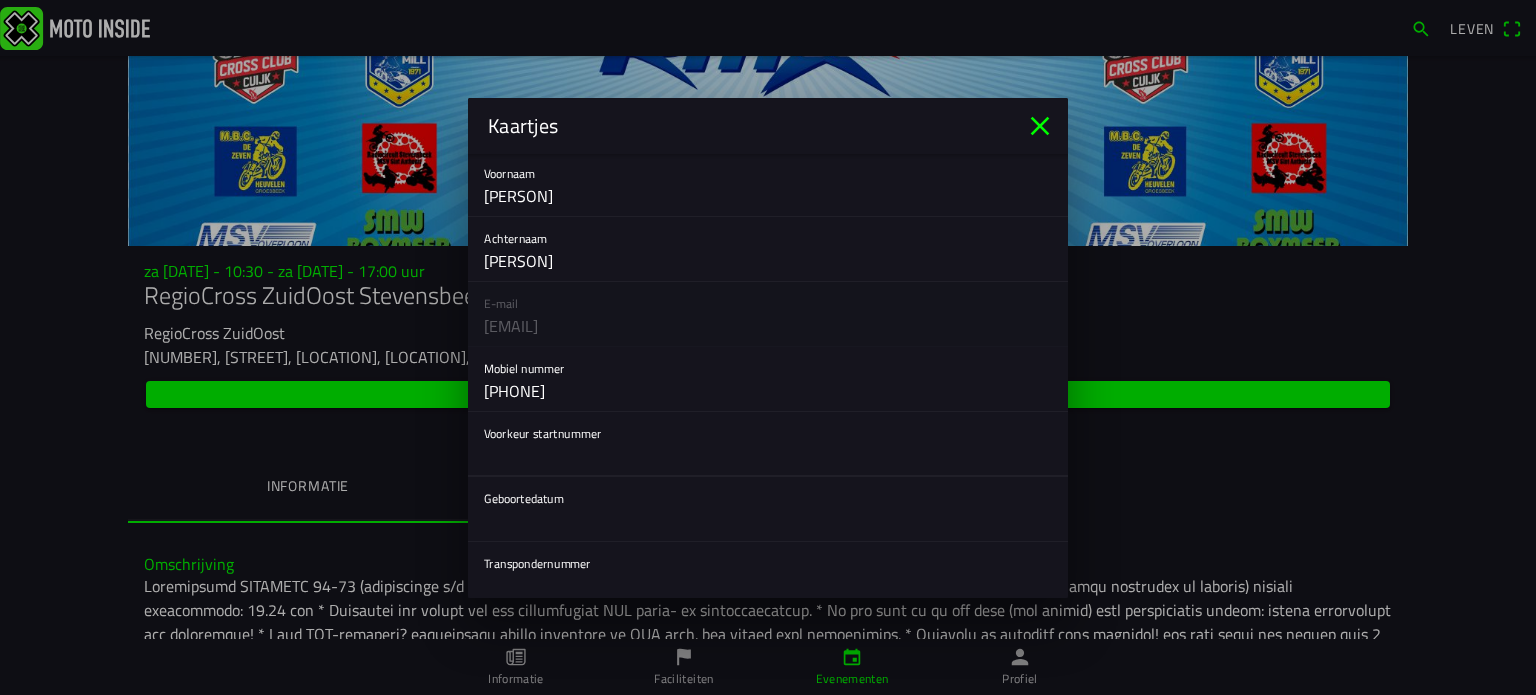 click 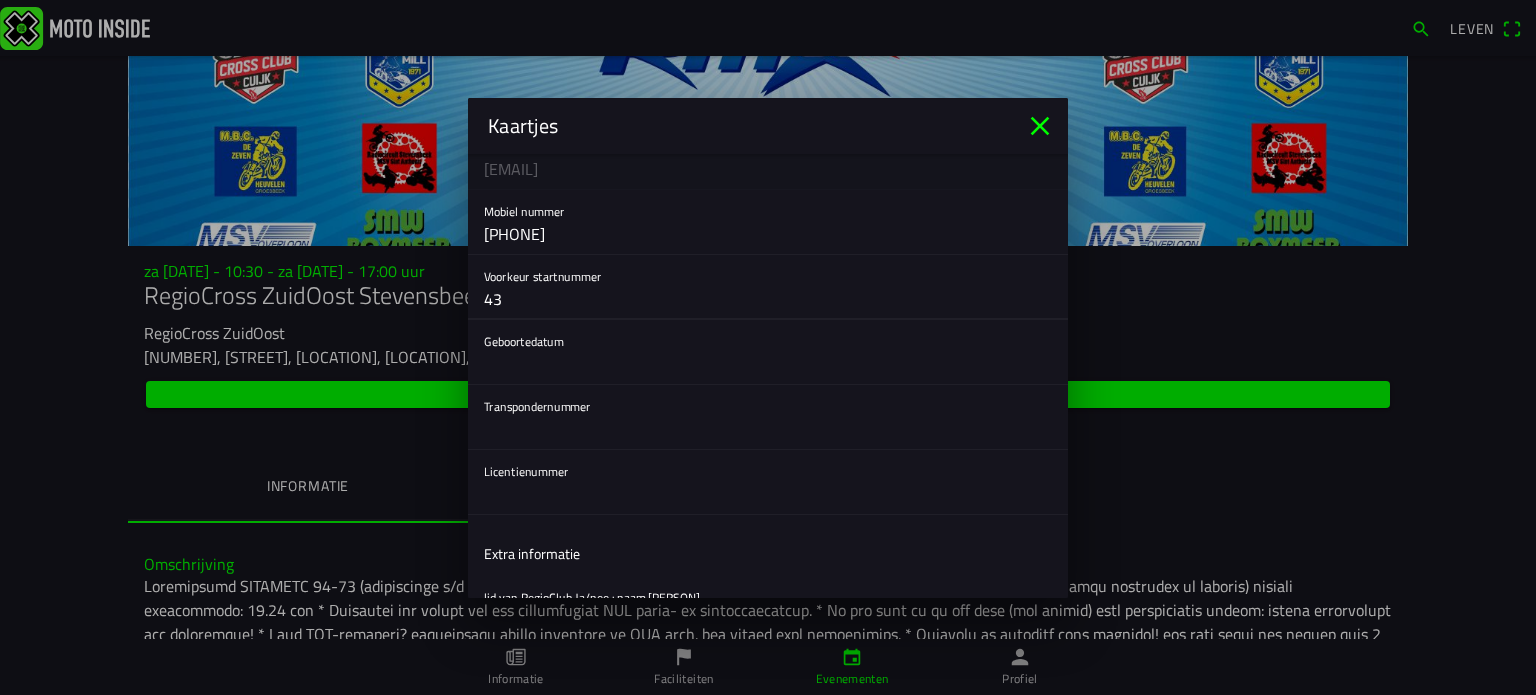 scroll, scrollTop: 218, scrollLeft: 0, axis: vertical 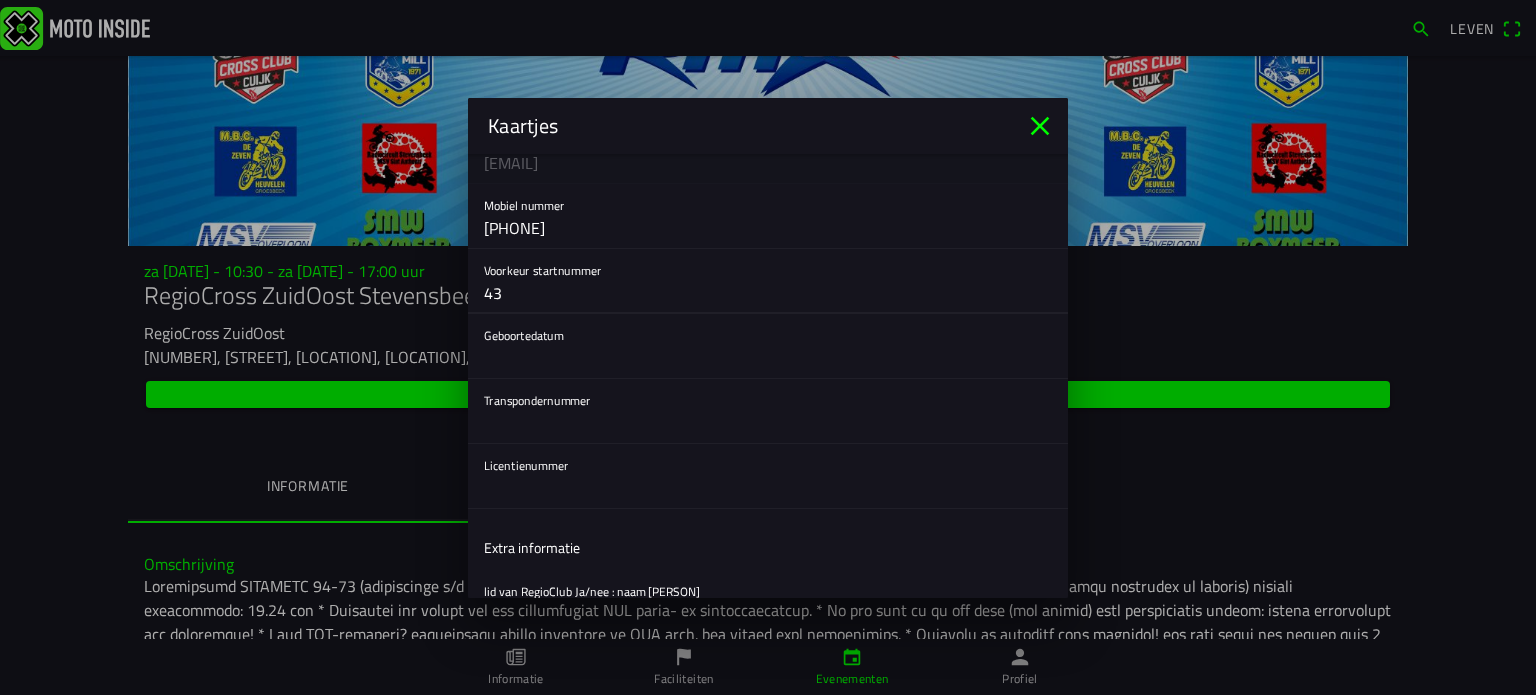 type on "43" 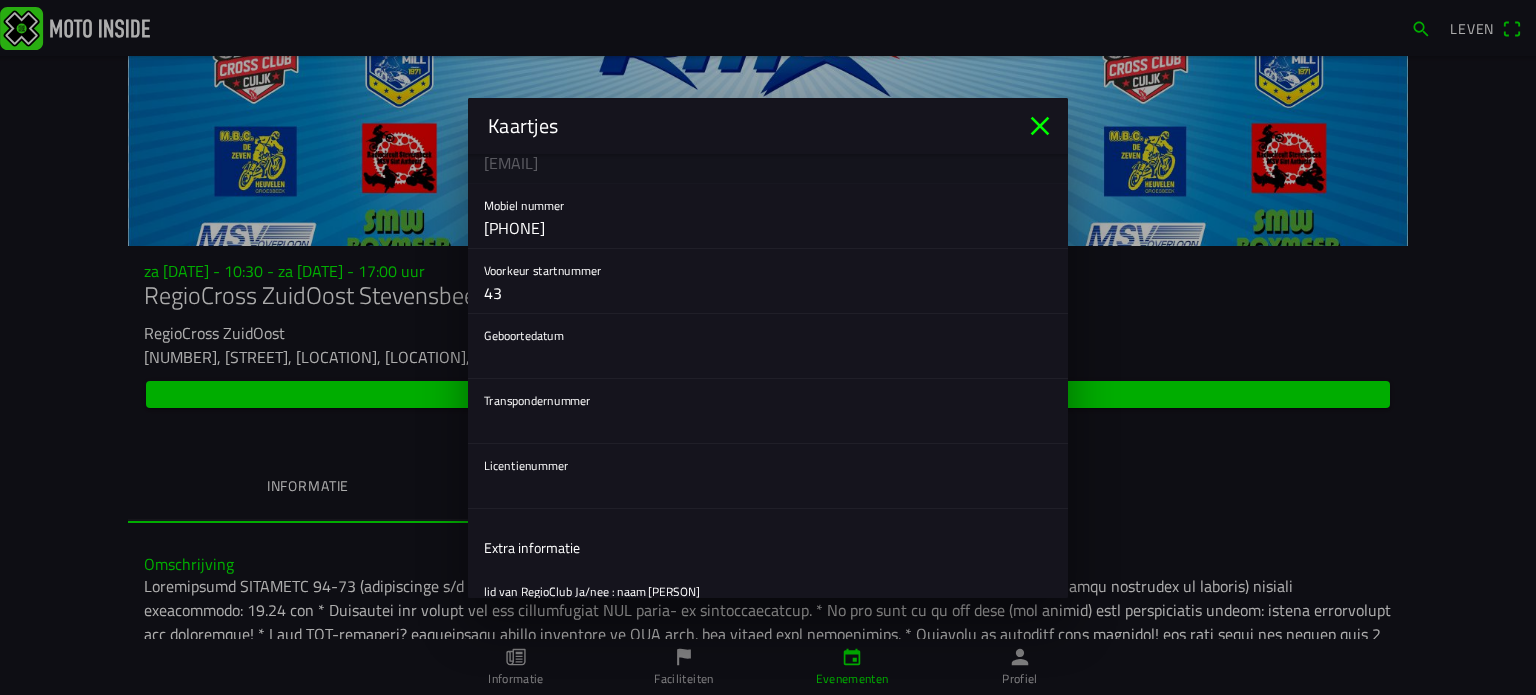 click 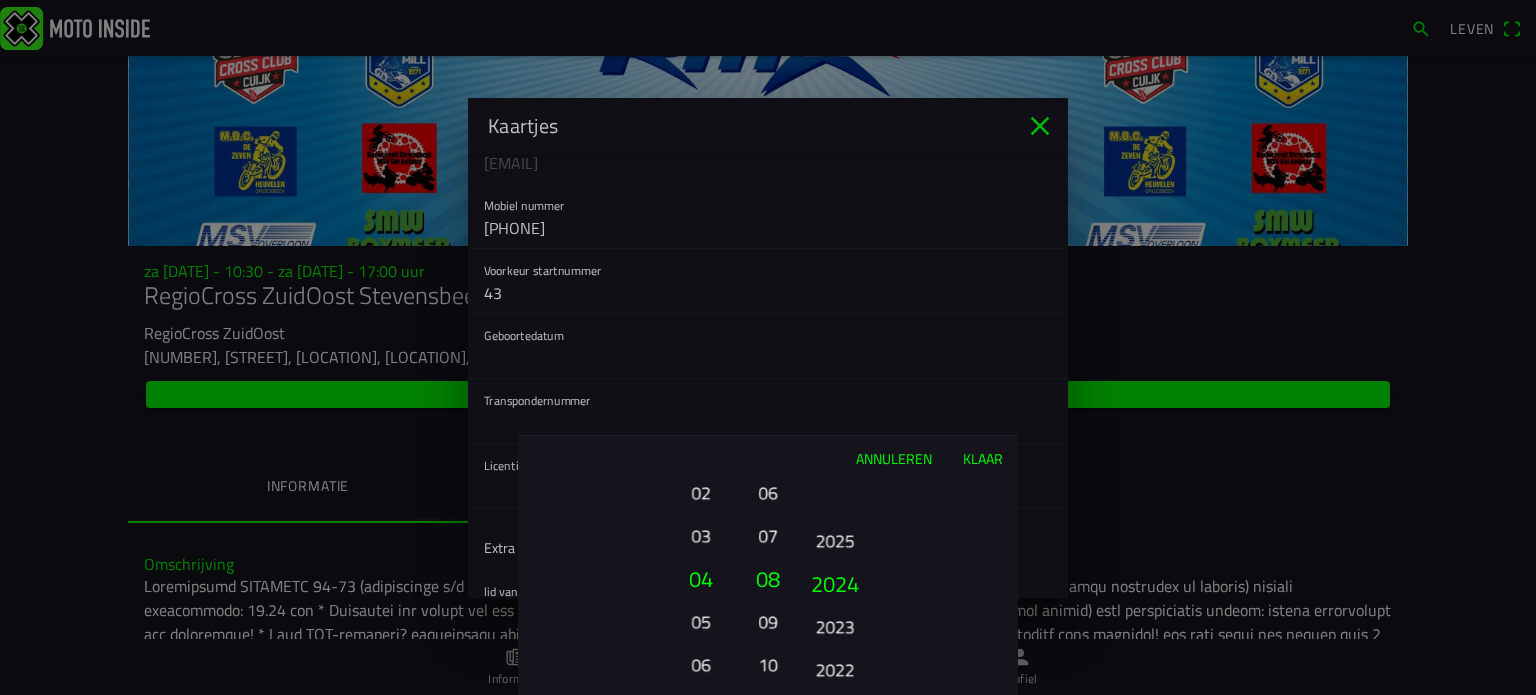 drag, startPoint x: 836, startPoint y: 595, endPoint x: 875, endPoint y: 381, distance: 217.5247 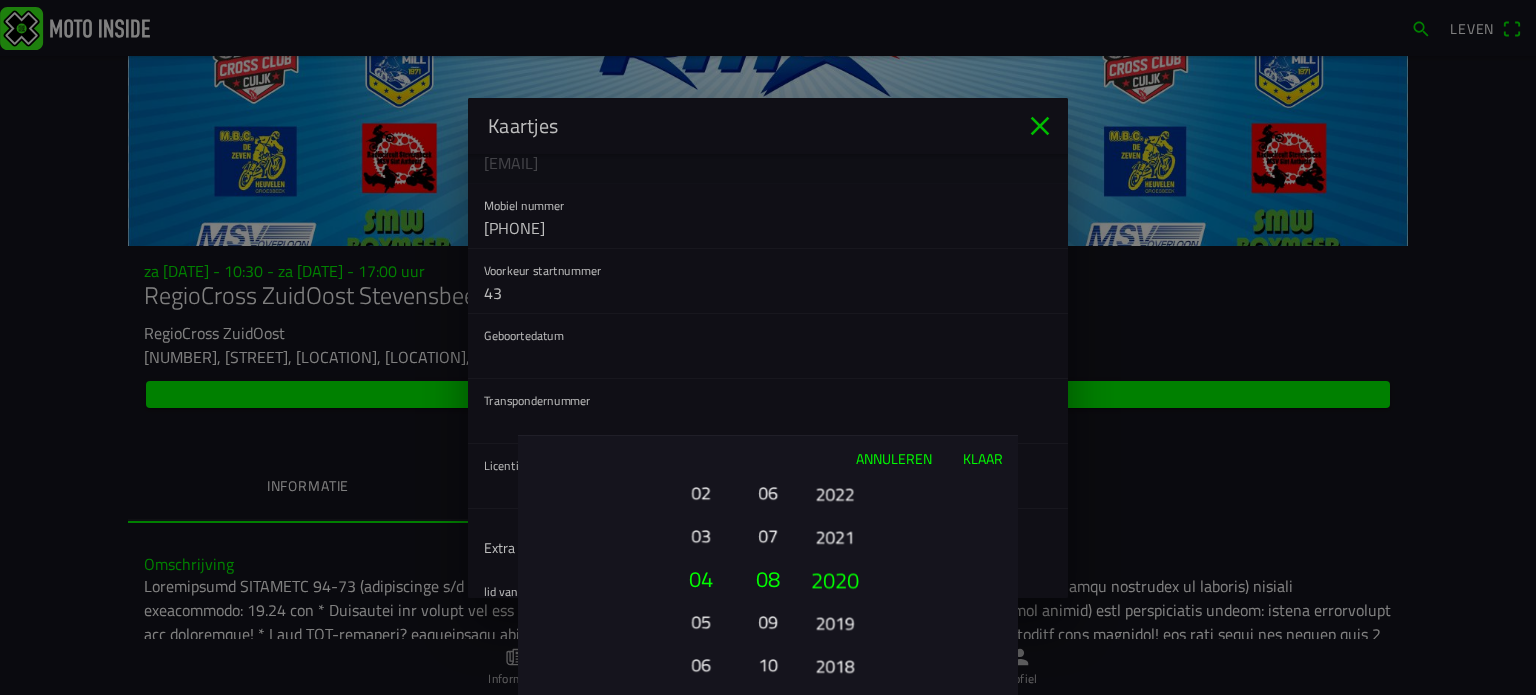 drag, startPoint x: 816, startPoint y: 621, endPoint x: 820, endPoint y: 503, distance: 118.06778 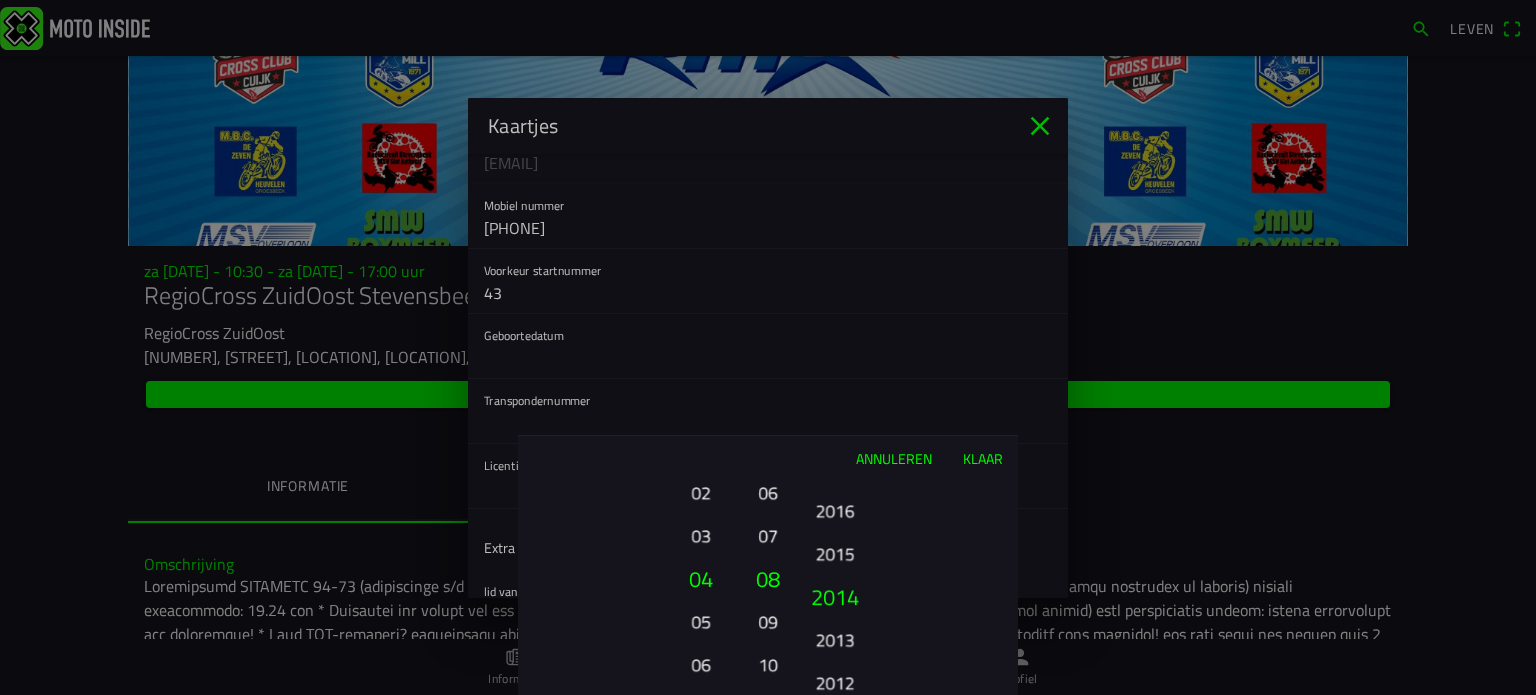 drag, startPoint x: 815, startPoint y: 599, endPoint x: 816, endPoint y: 495, distance: 104.00481 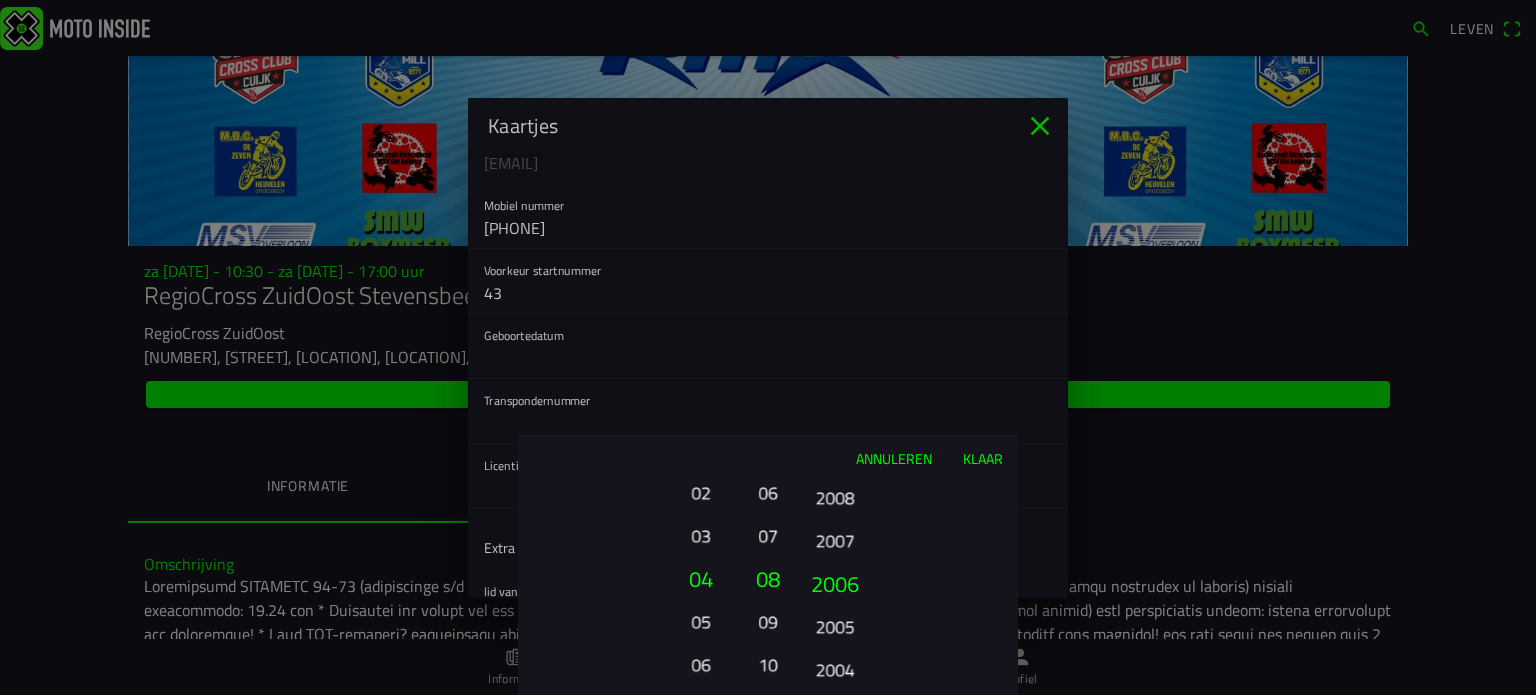 drag, startPoint x: 836, startPoint y: 651, endPoint x: 840, endPoint y: 460, distance: 191.04189 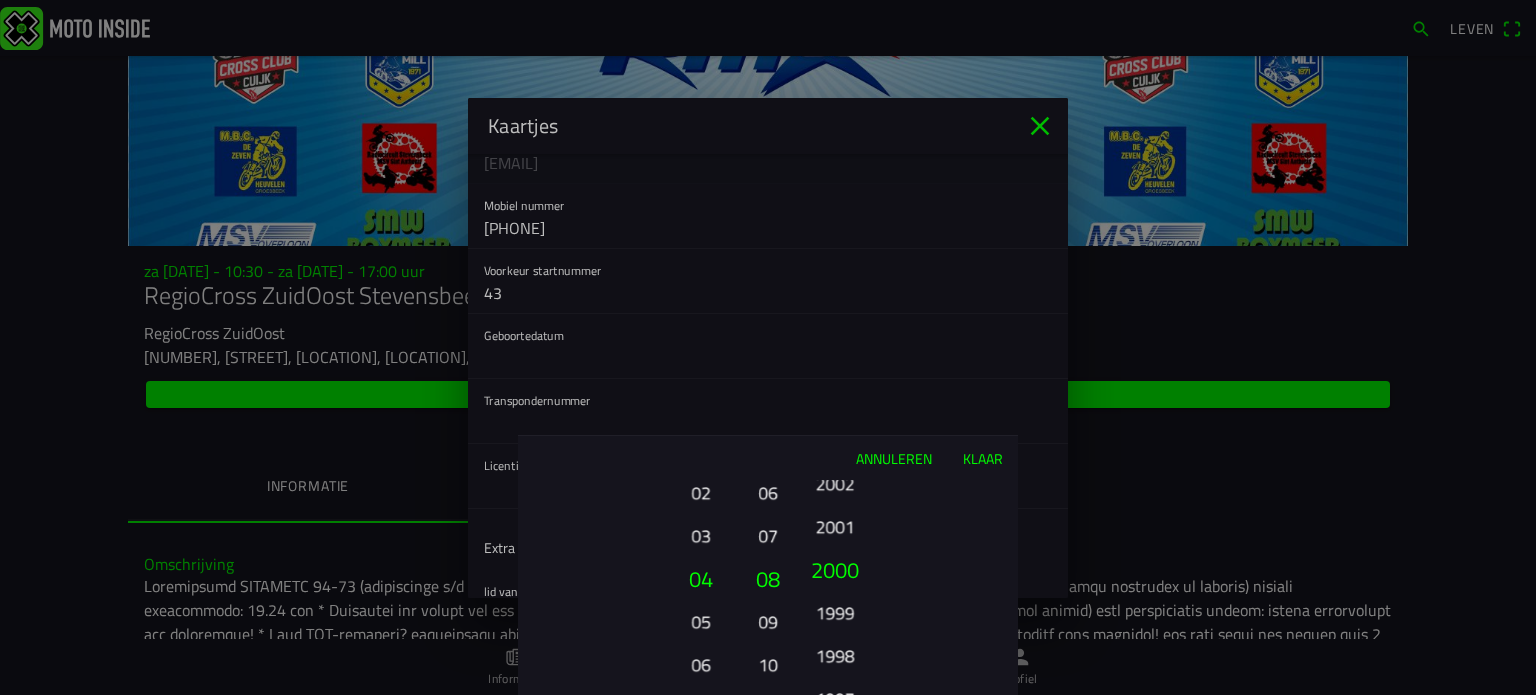 drag, startPoint x: 838, startPoint y: 622, endPoint x: 842, endPoint y: 479, distance: 143.05594 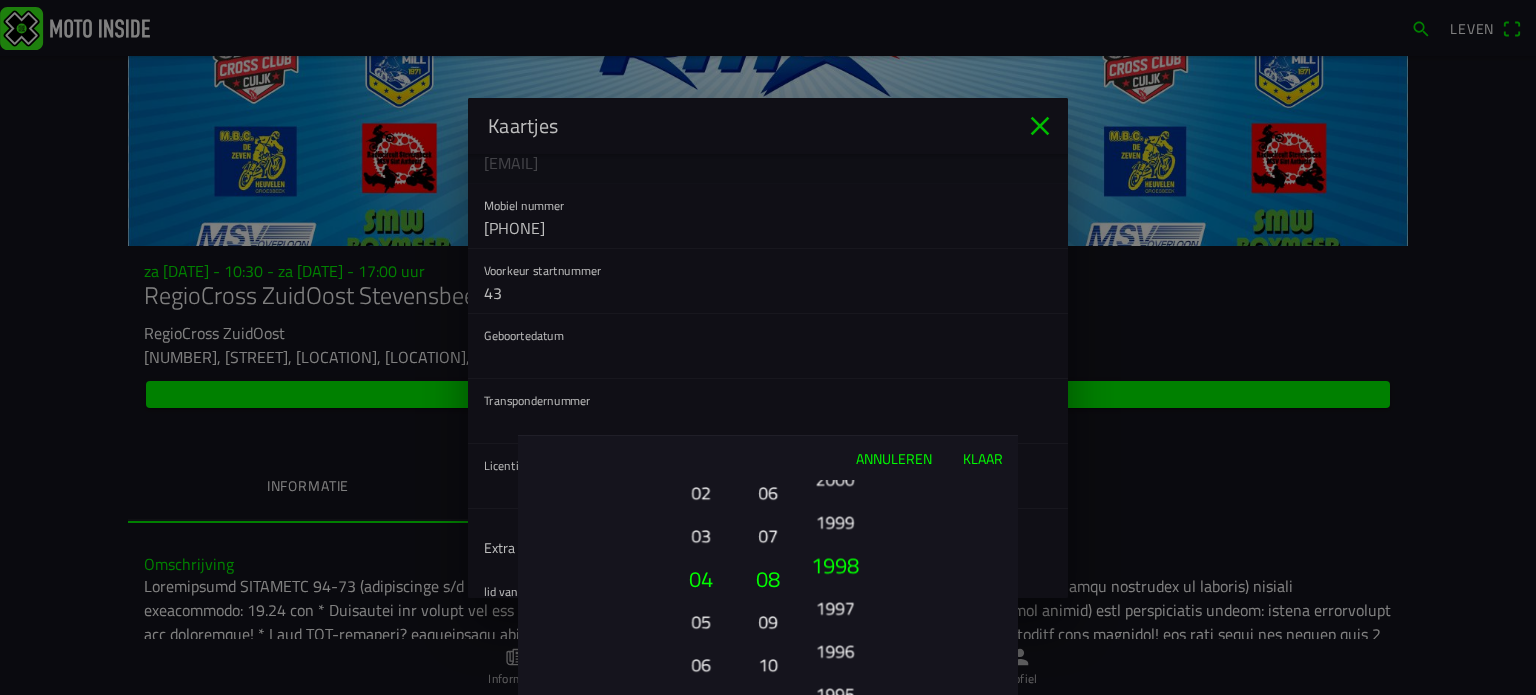 drag, startPoint x: 841, startPoint y: 615, endPoint x: 856, endPoint y: 473, distance: 142.79005 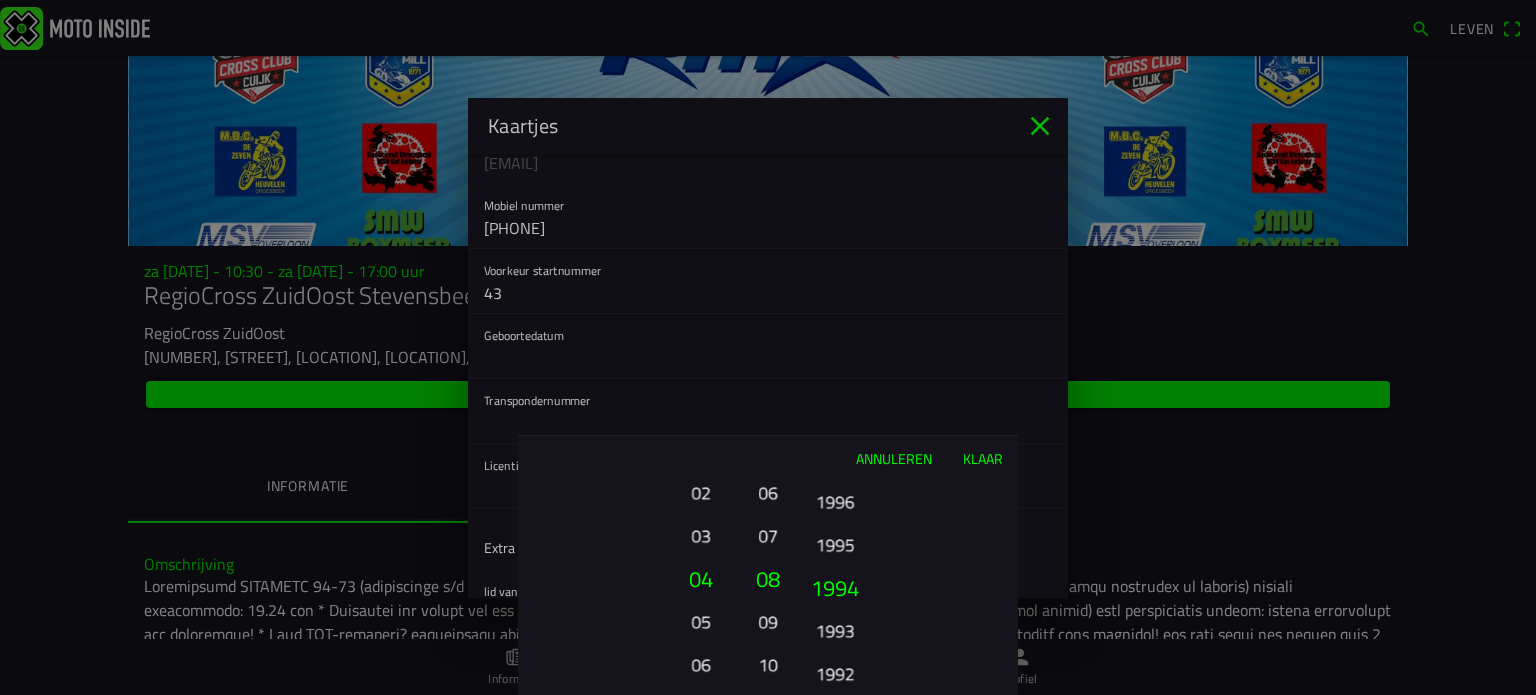 drag, startPoint x: 836, startPoint y: 619, endPoint x: 855, endPoint y: 451, distance: 169.07098 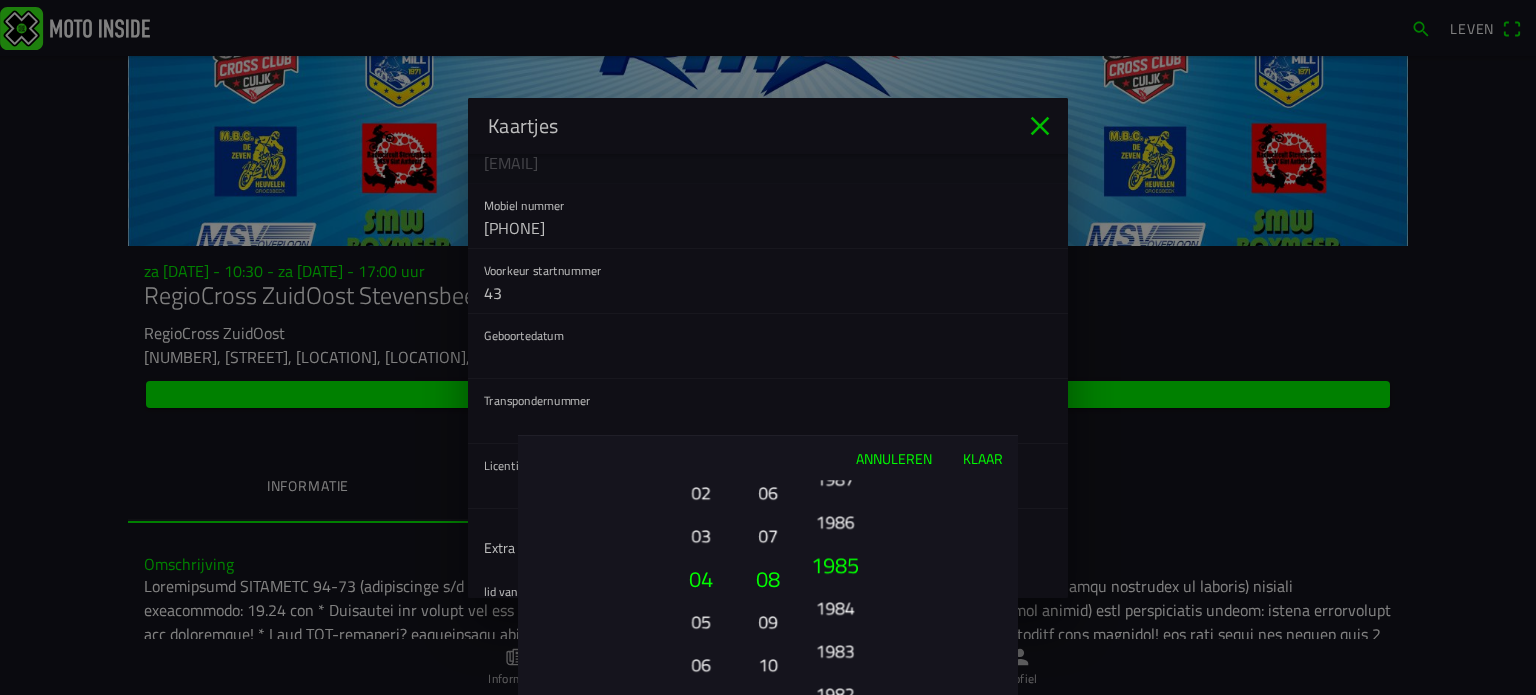 drag, startPoint x: 844, startPoint y: 643, endPoint x: 852, endPoint y: 467, distance: 176.18172 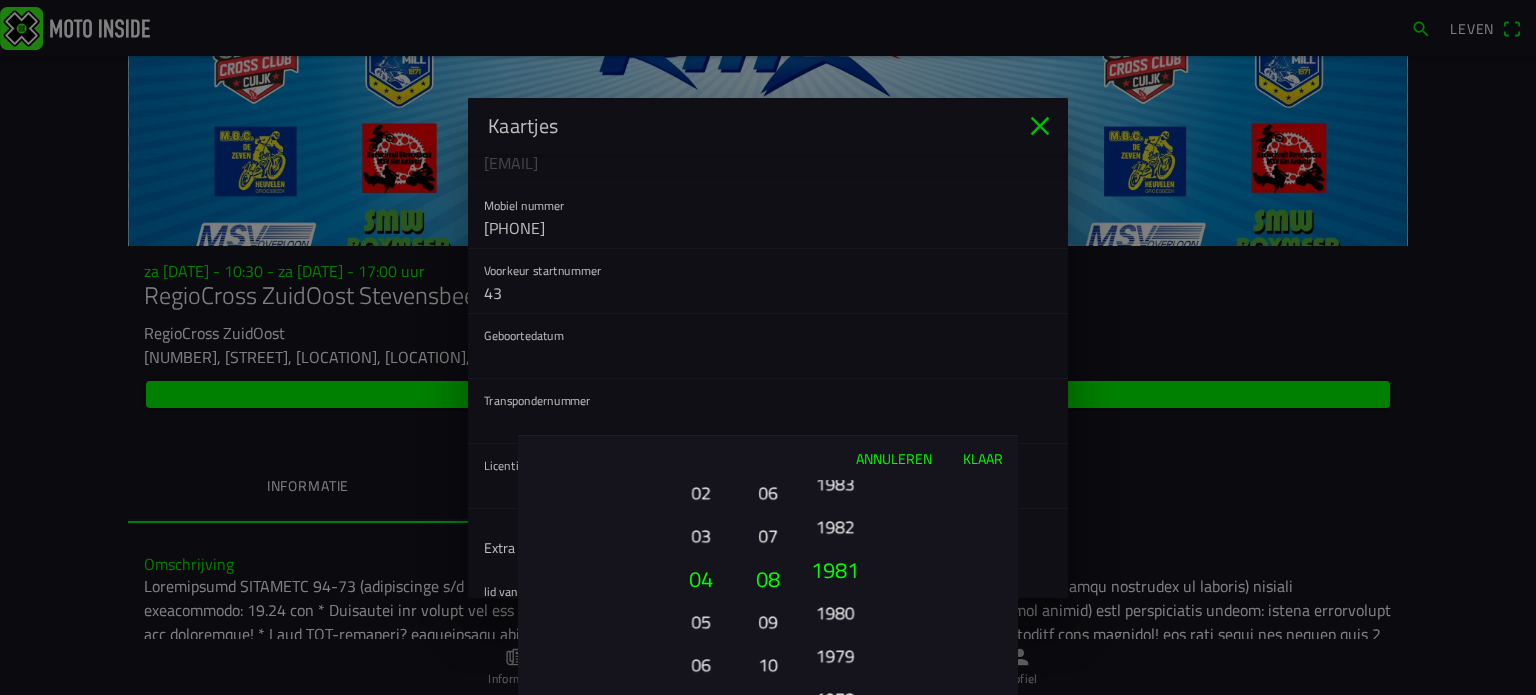 drag, startPoint x: 844, startPoint y: 580, endPoint x: 856, endPoint y: 536, distance: 45.607018 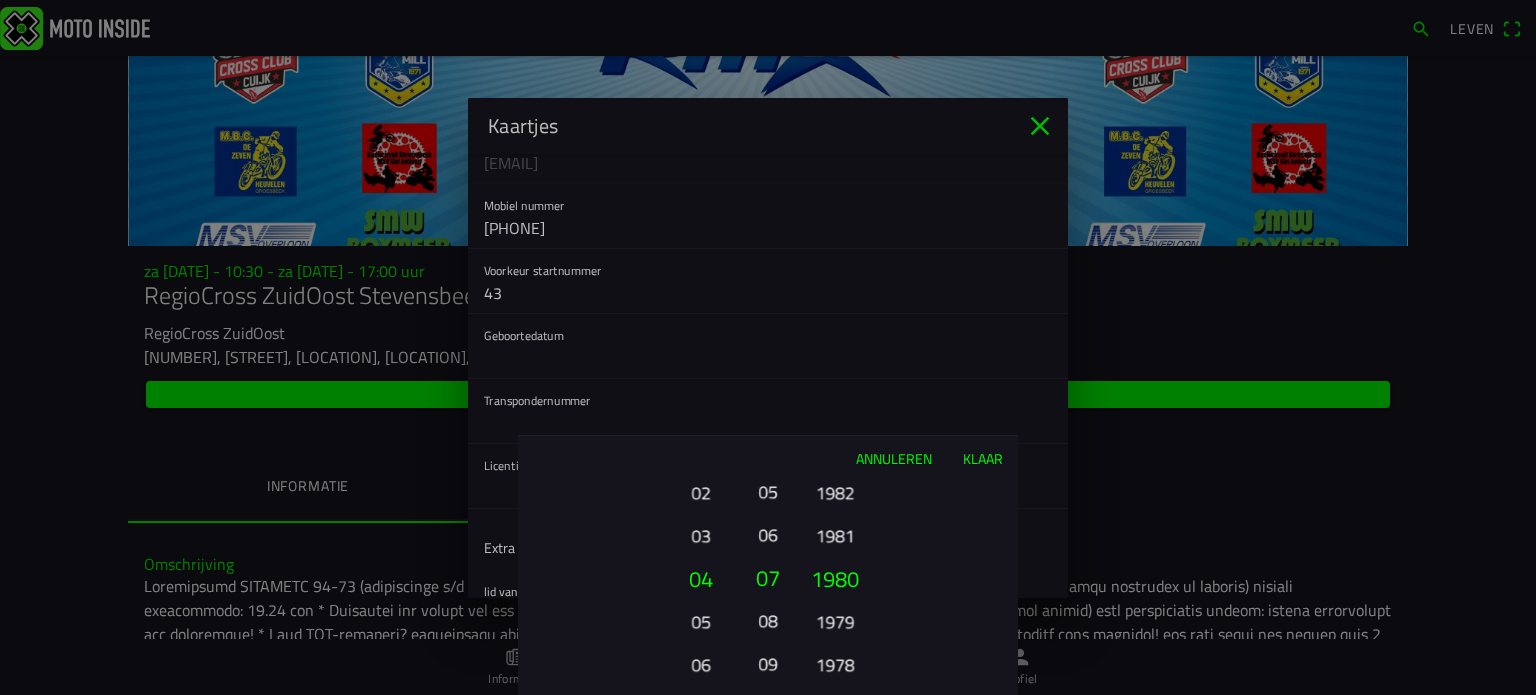 drag, startPoint x: 769, startPoint y: 535, endPoint x: 772, endPoint y: 577, distance: 42.107006 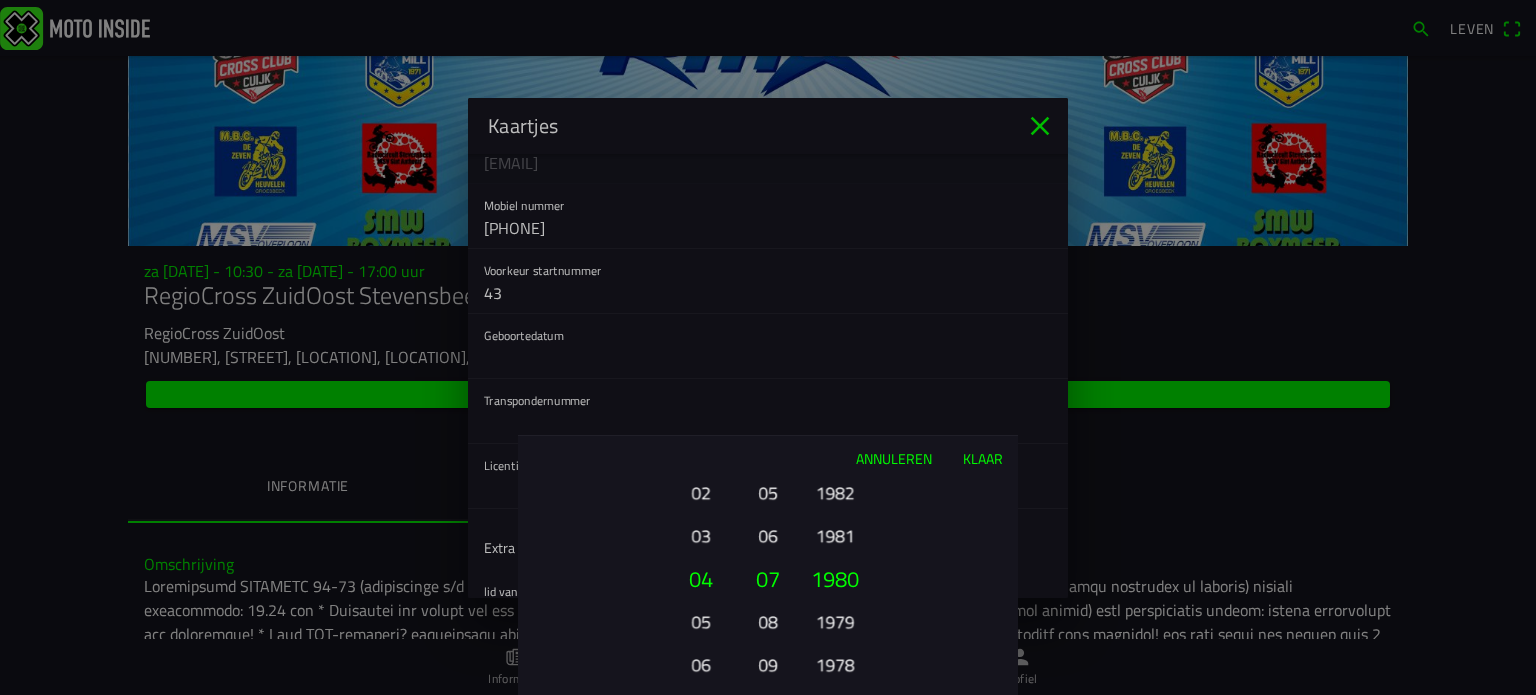 click on "03" at bounding box center (700, 535) 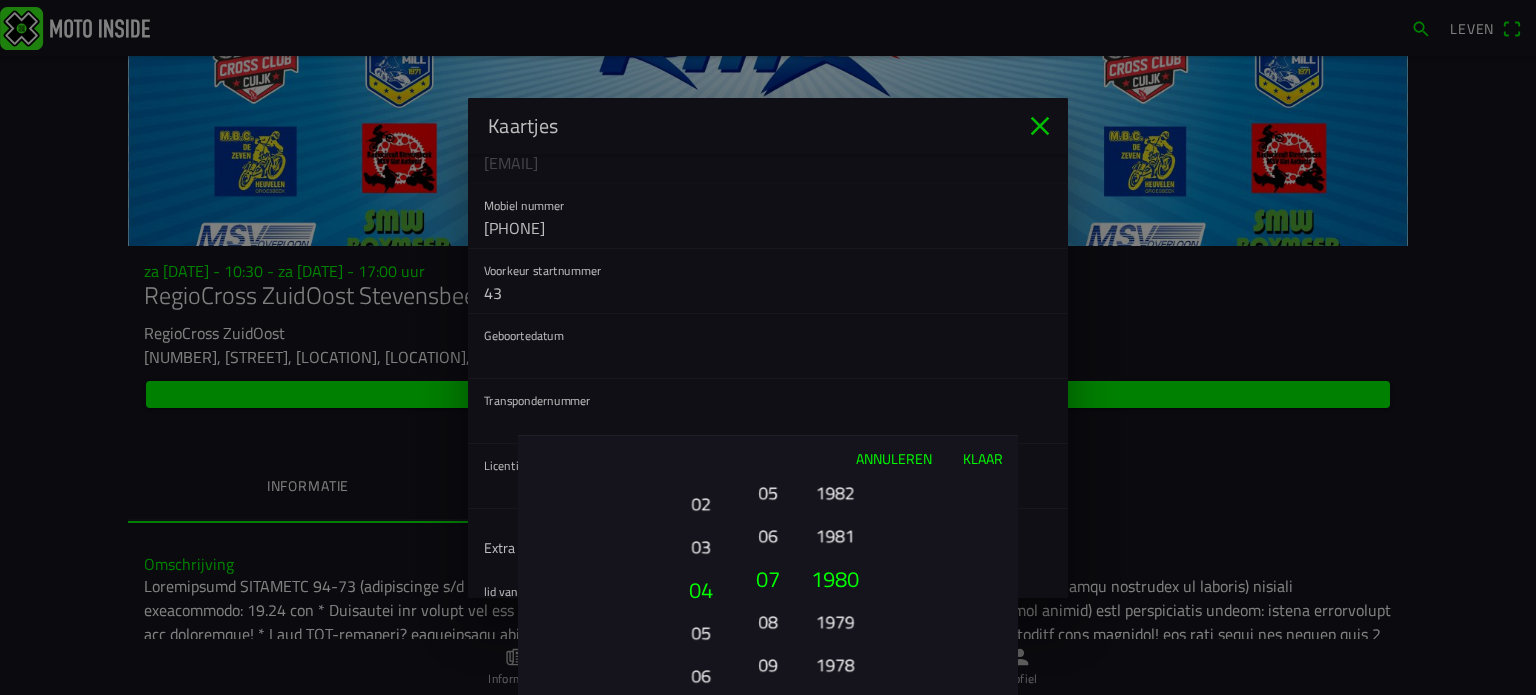 drag, startPoint x: 698, startPoint y: 571, endPoint x: 707, endPoint y: 462, distance: 109.370926 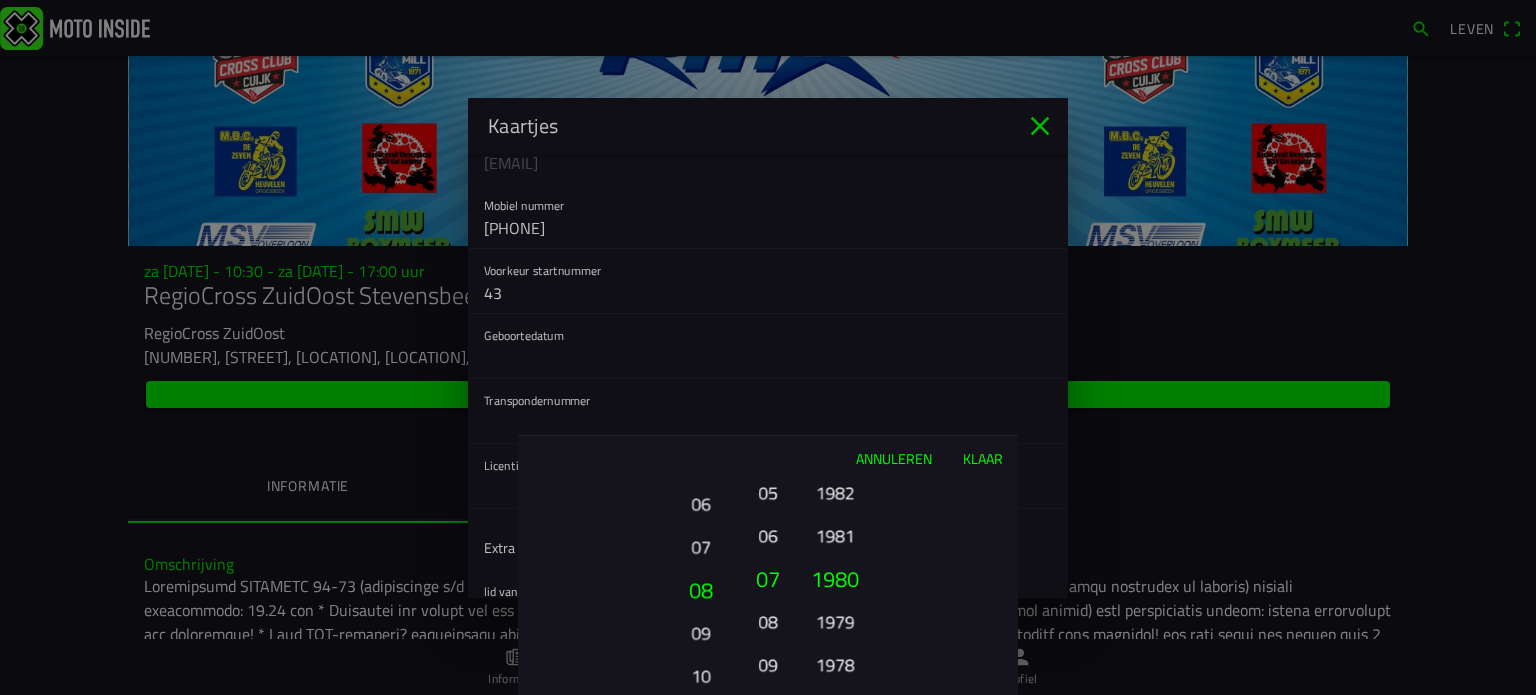 drag, startPoint x: 696, startPoint y: 582, endPoint x: 700, endPoint y: 502, distance: 80.09994 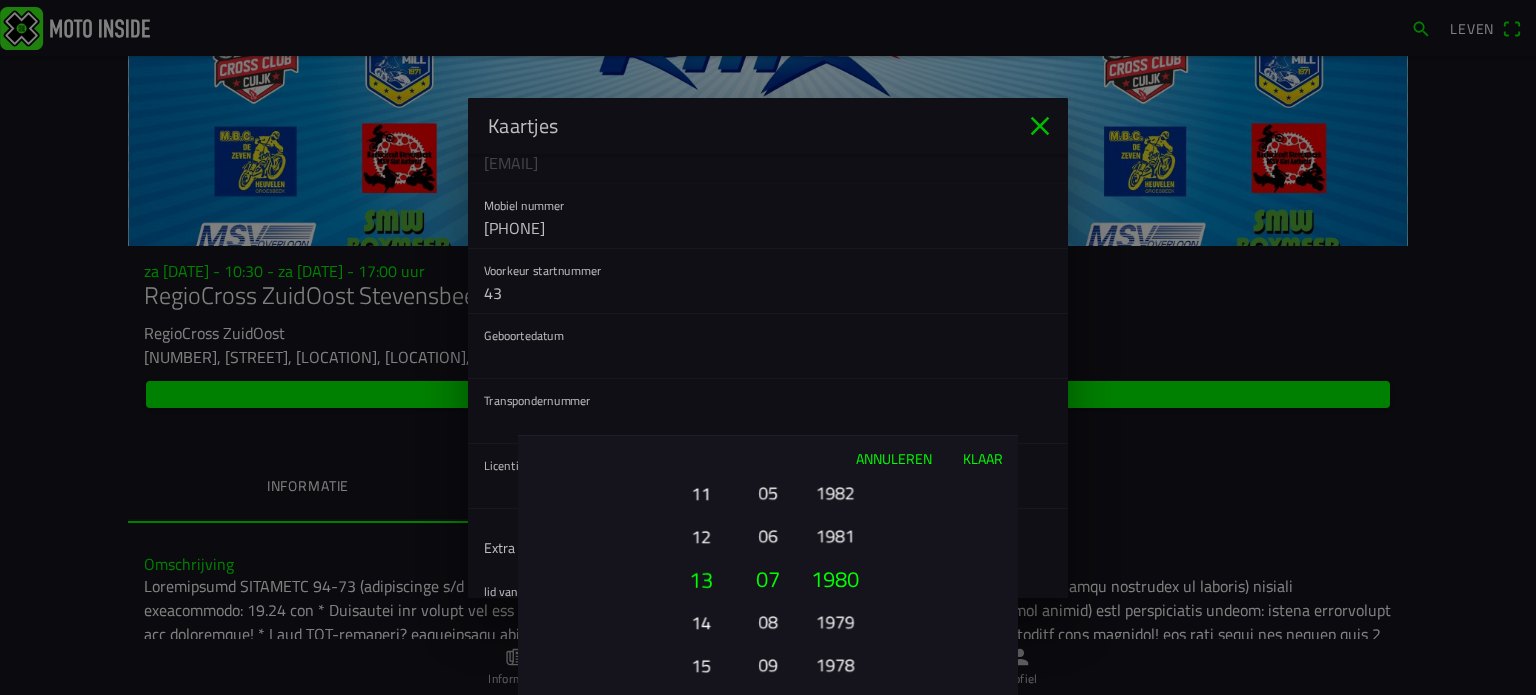 drag, startPoint x: 684, startPoint y: 600, endPoint x: 701, endPoint y: 479, distance: 122.18838 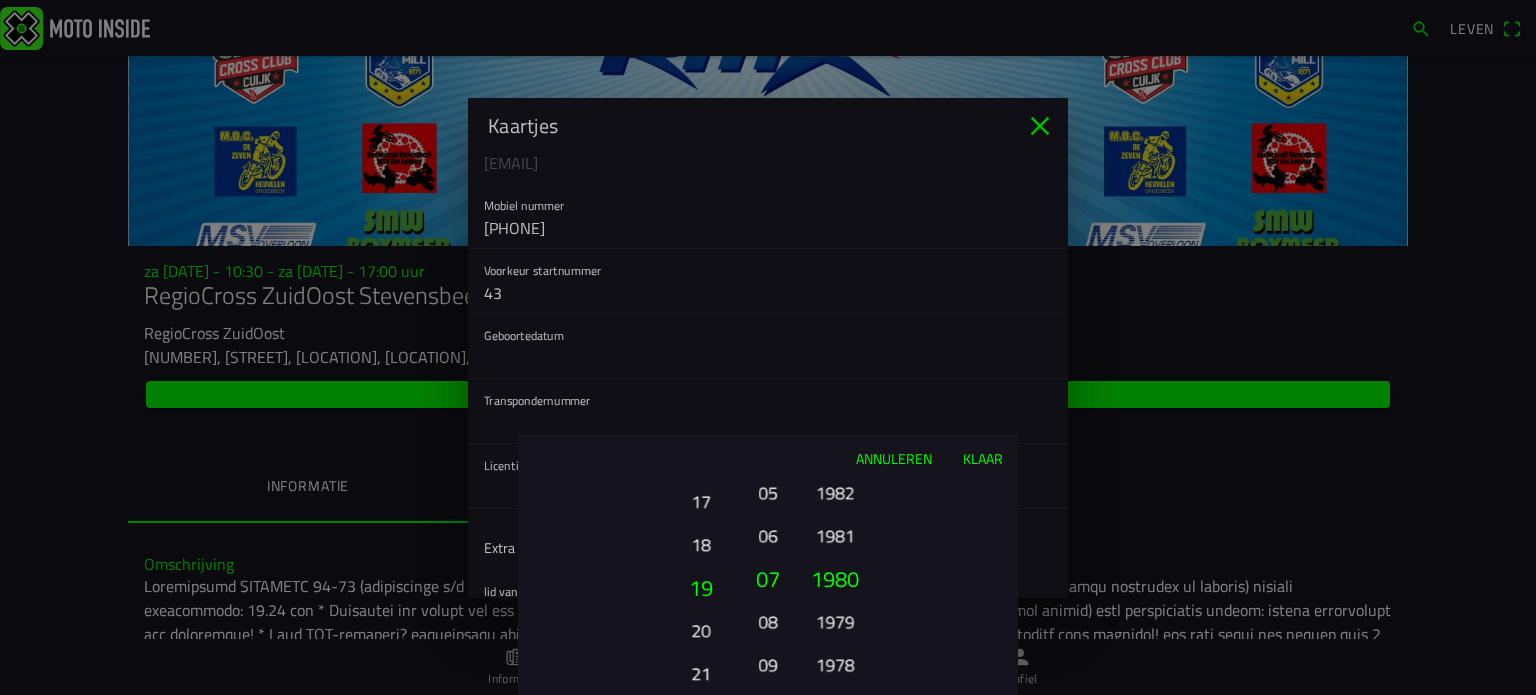 drag, startPoint x: 708, startPoint y: 537, endPoint x: 718, endPoint y: 492, distance: 46.09772 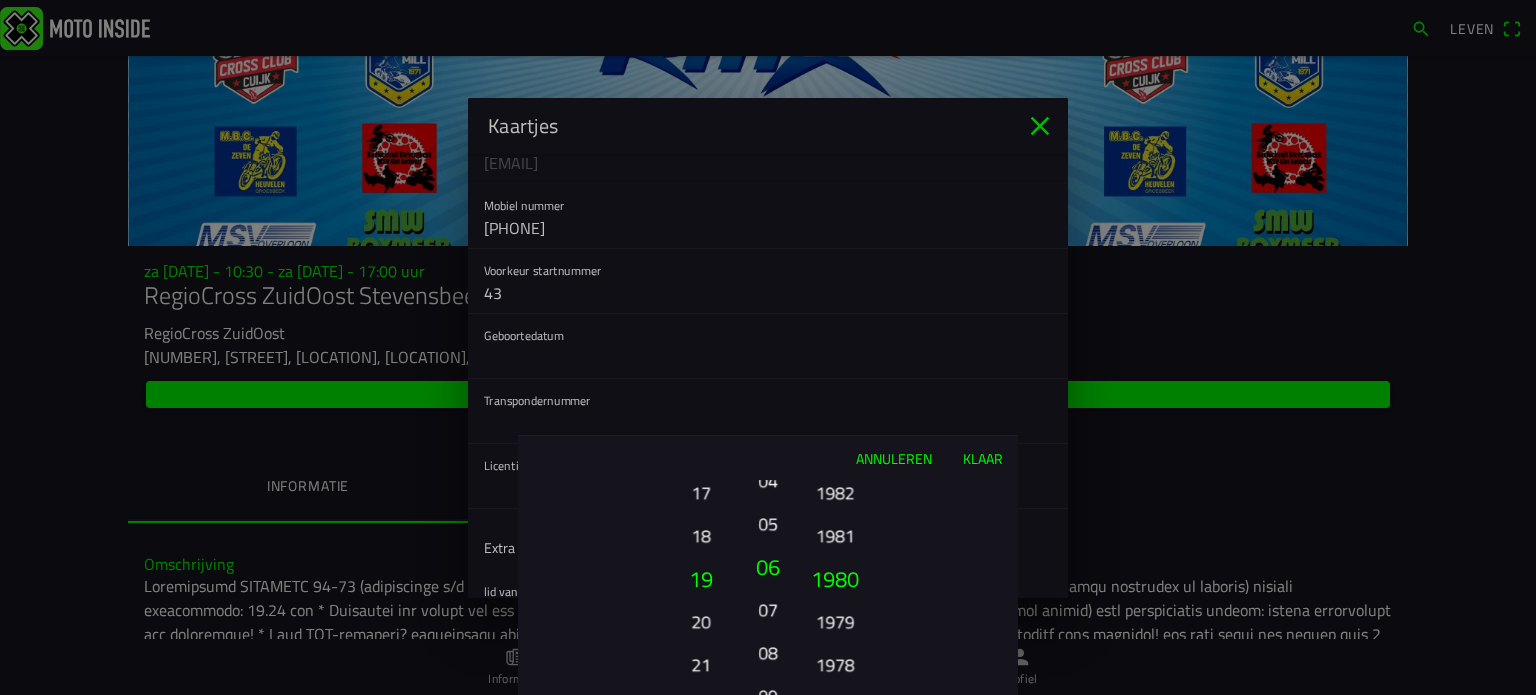 drag, startPoint x: 768, startPoint y: 557, endPoint x: 770, endPoint y: 588, distance: 31.06445 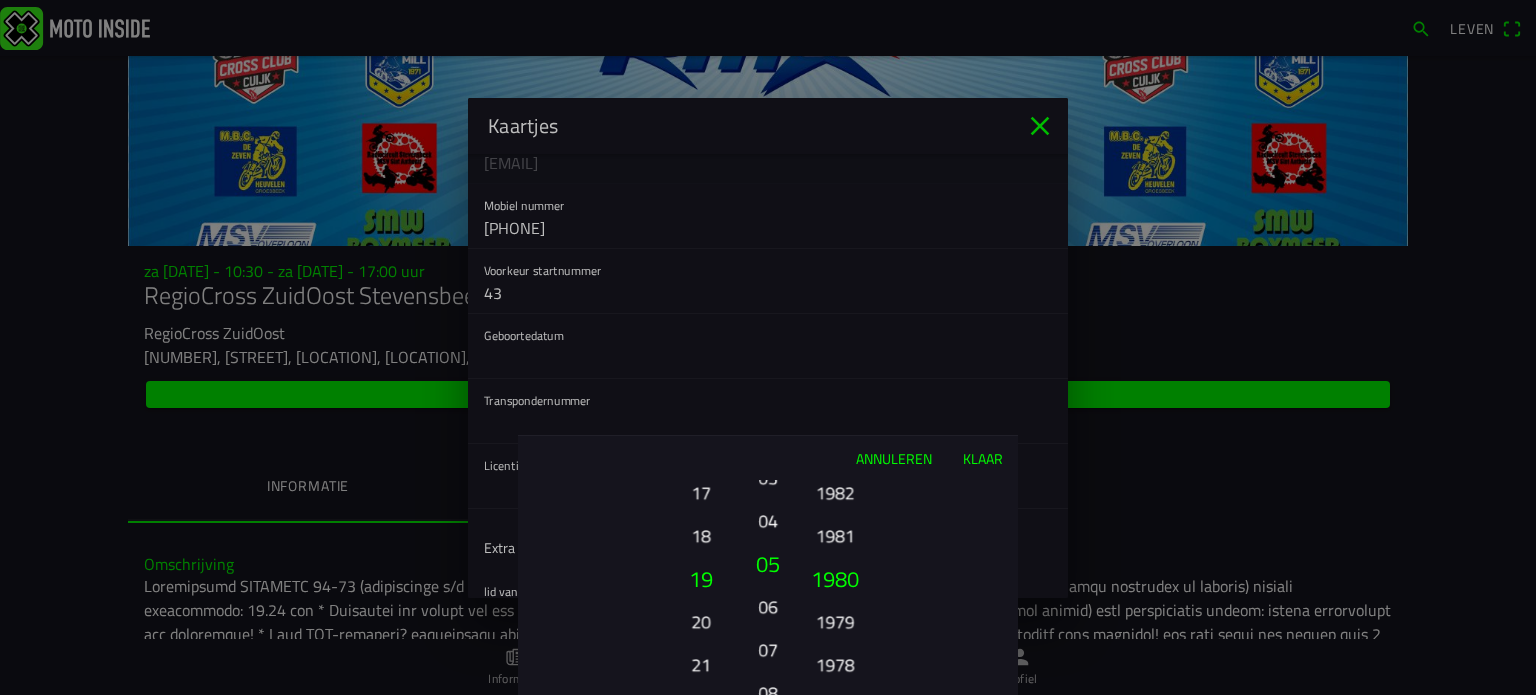 drag, startPoint x: 770, startPoint y: 587, endPoint x: 776, endPoint y: 642, distance: 55.326305 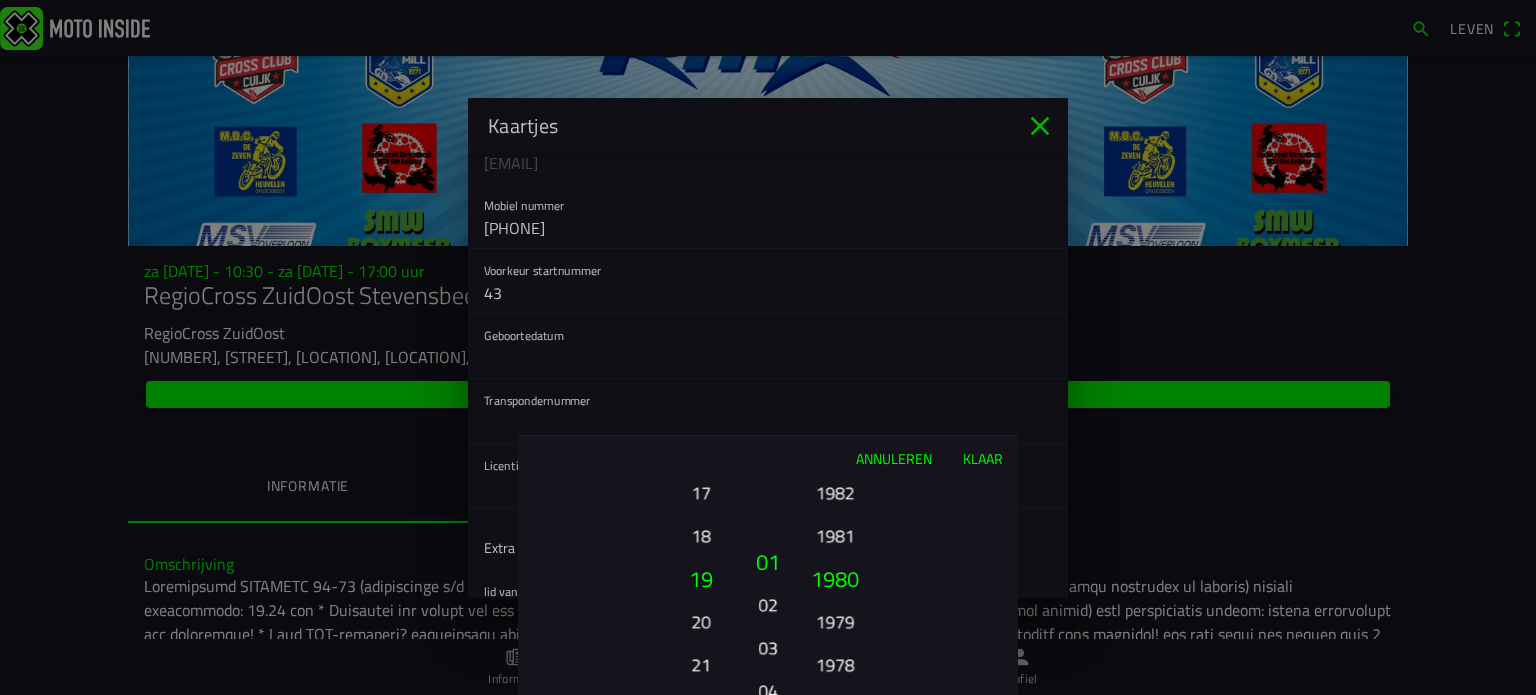 drag, startPoint x: 767, startPoint y: 563, endPoint x: 775, endPoint y: 658, distance: 95.33625 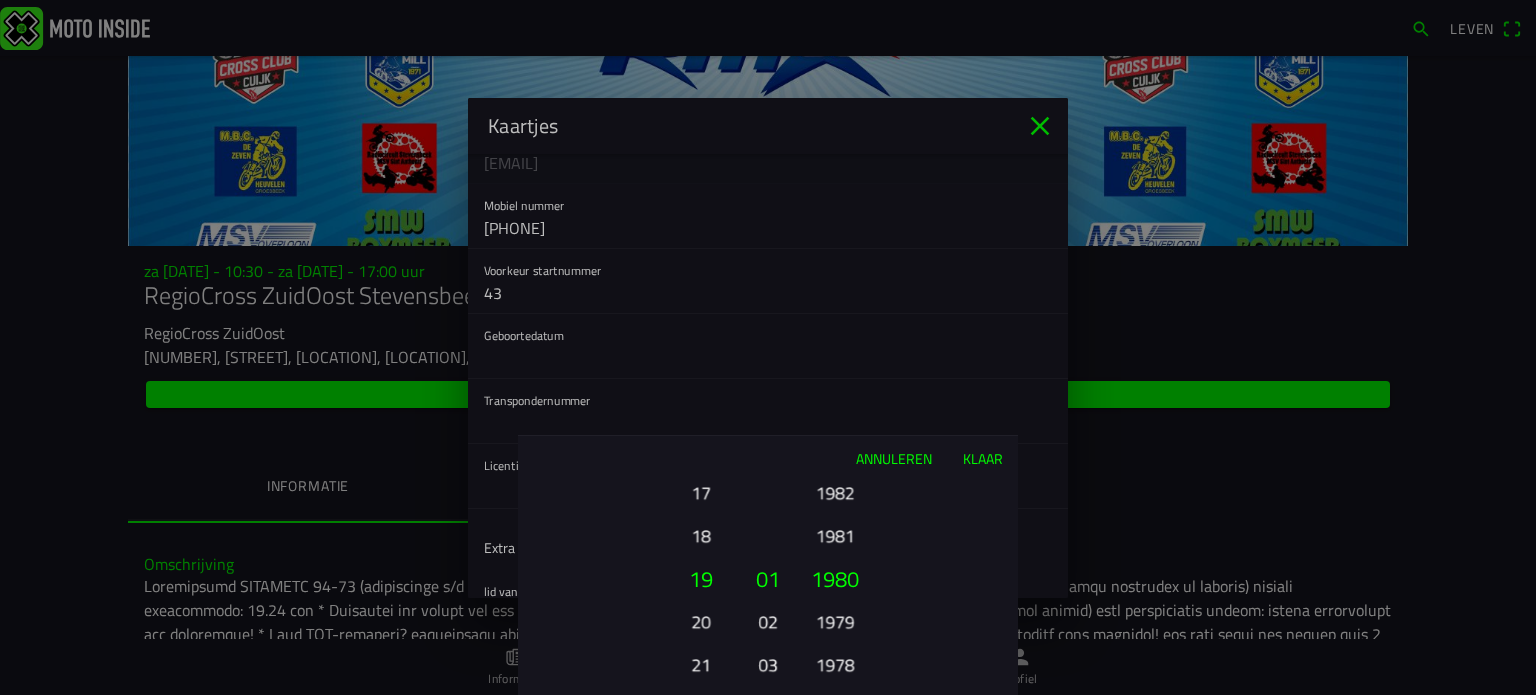 click on "02" at bounding box center [767, 622] 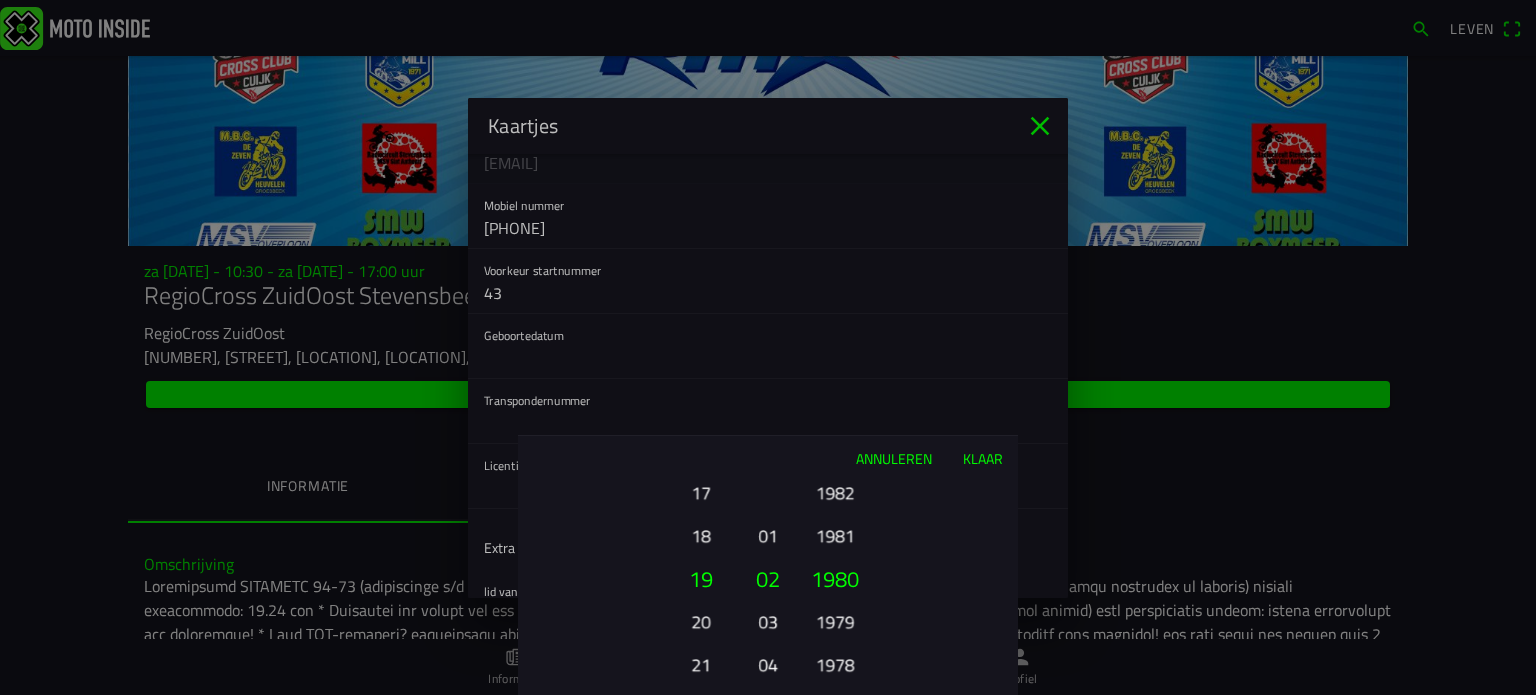 click on "Klaar" at bounding box center (983, 458) 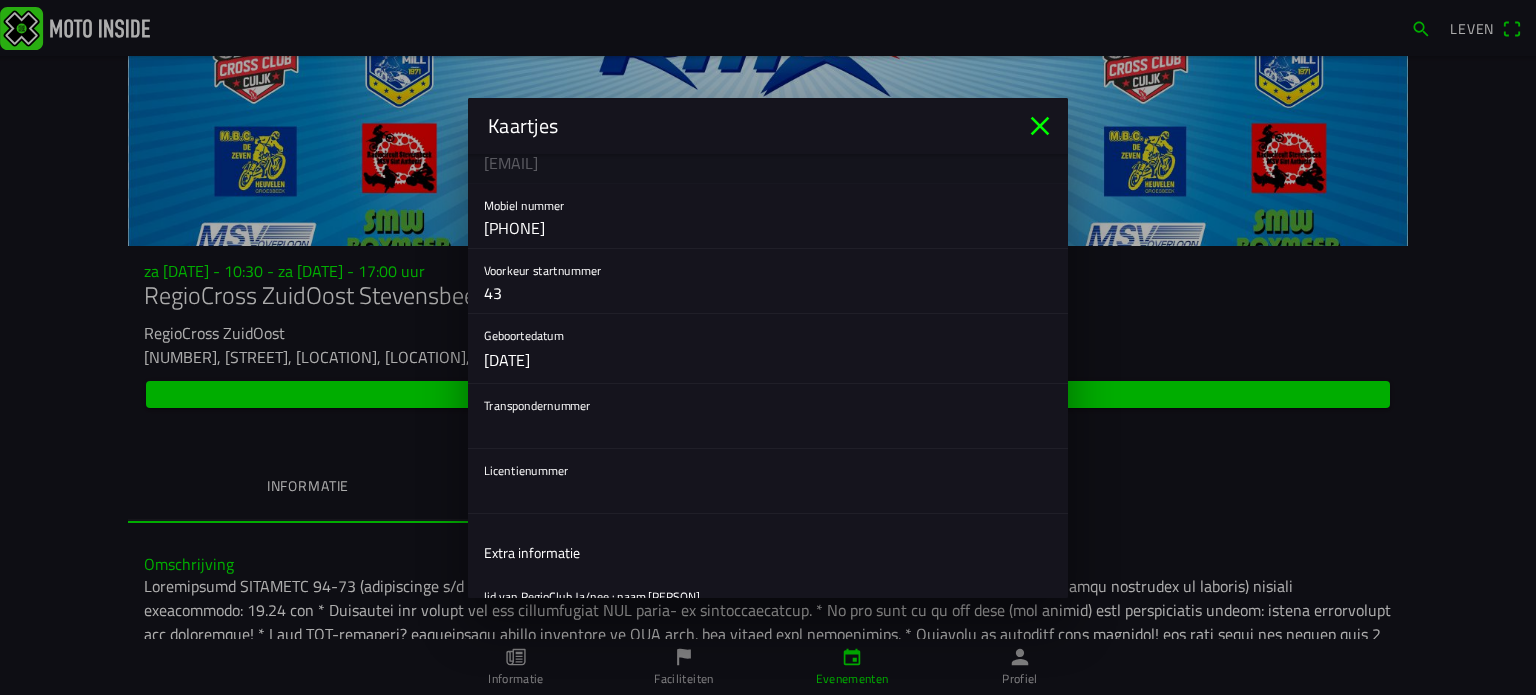 click 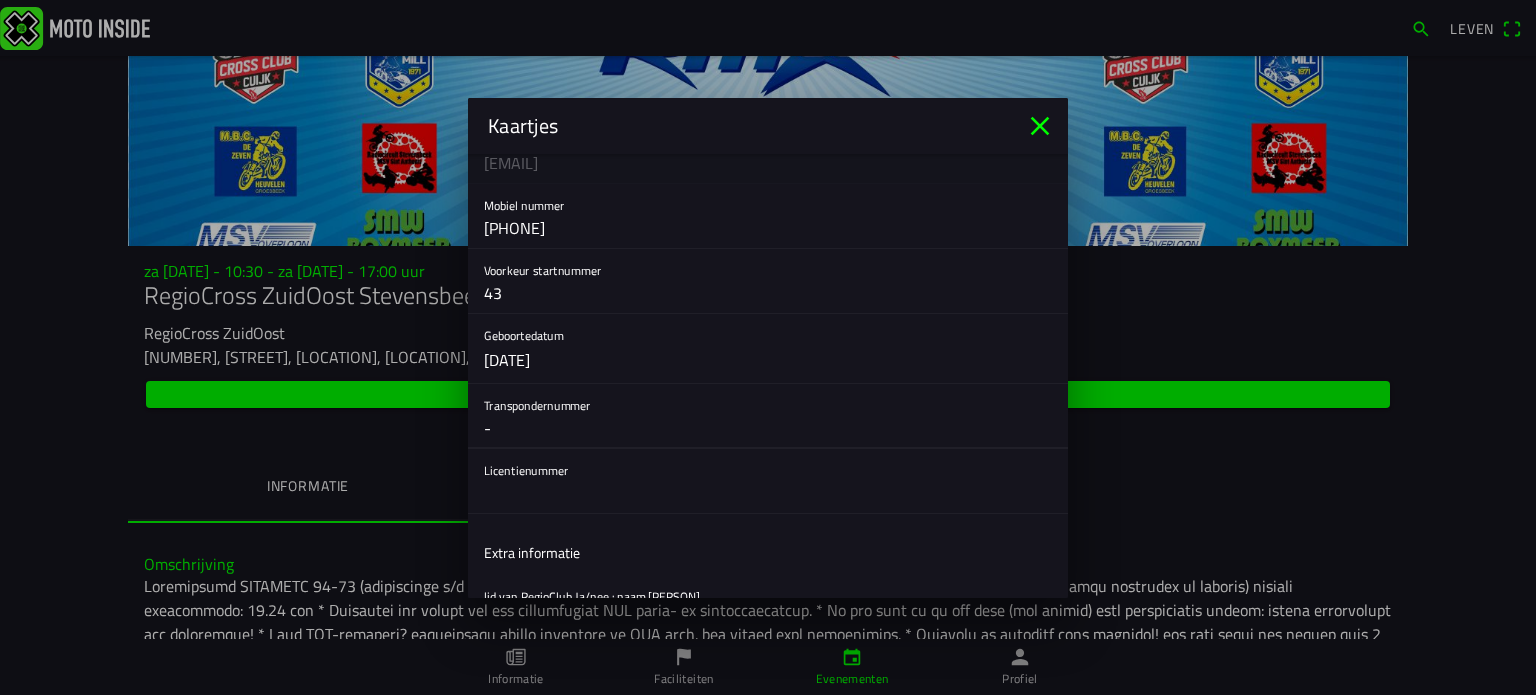type on "-" 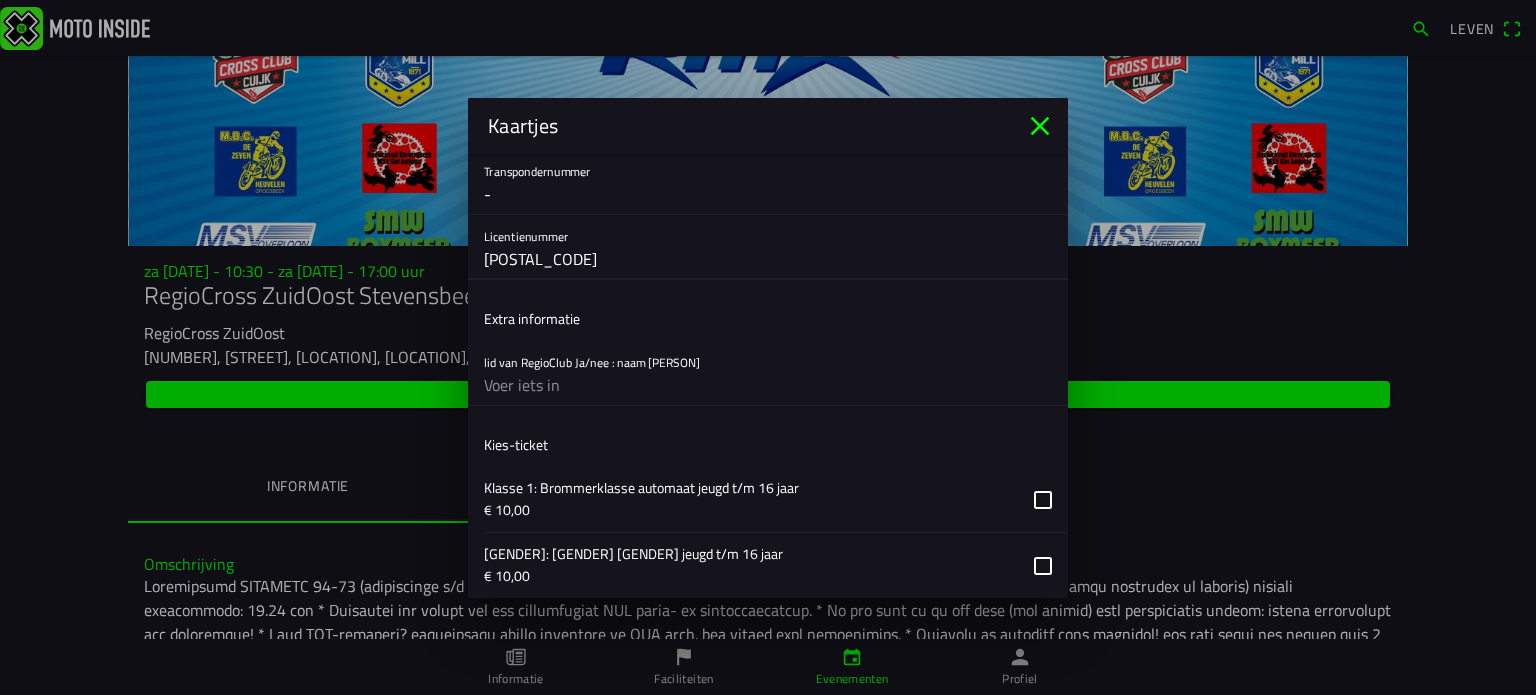 scroll, scrollTop: 461, scrollLeft: 0, axis: vertical 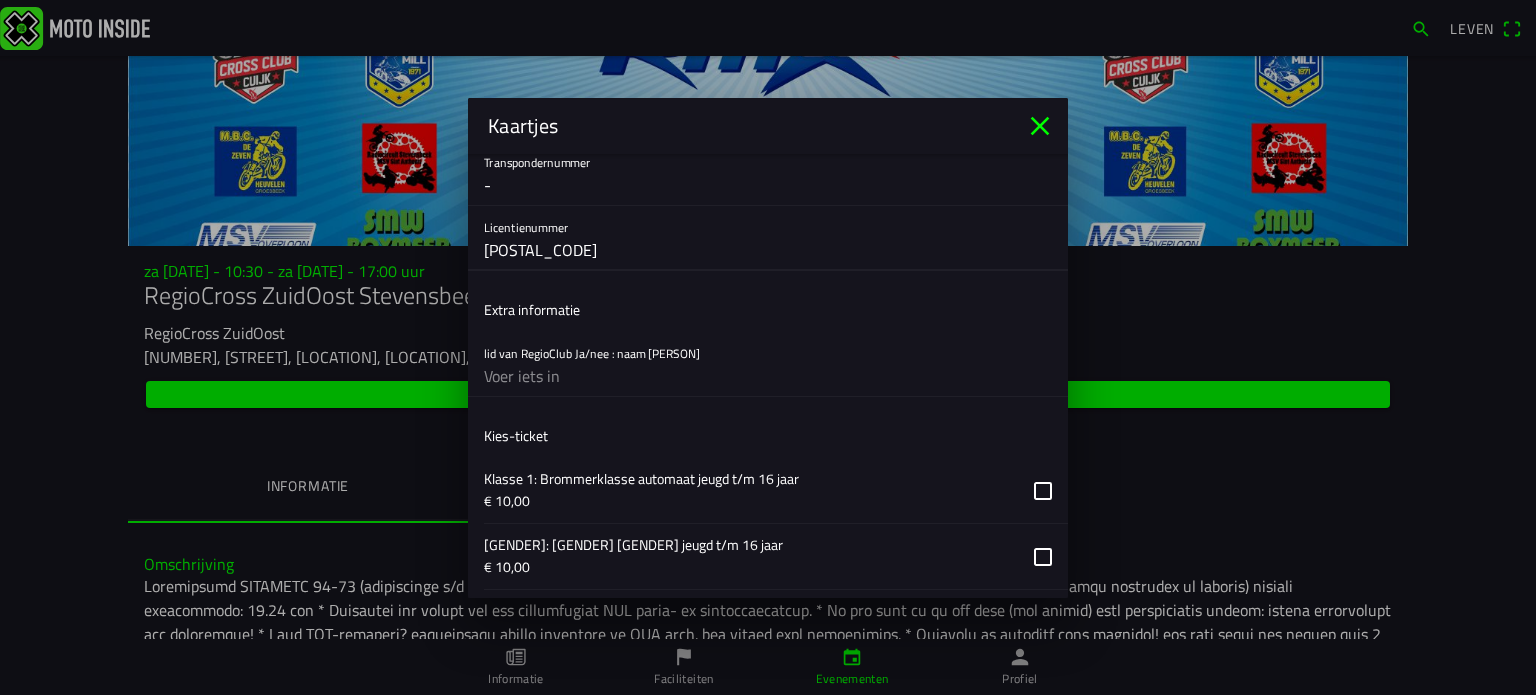 type on "34613" 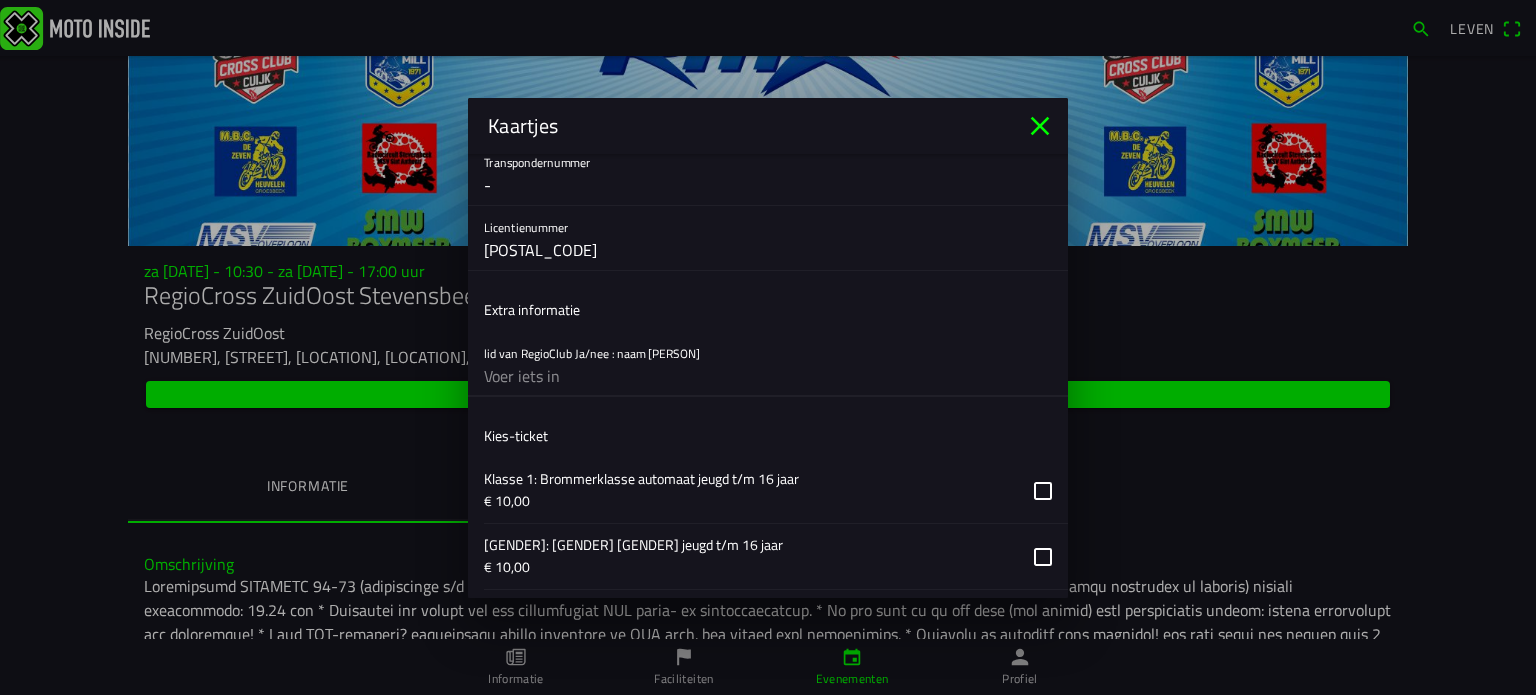 click 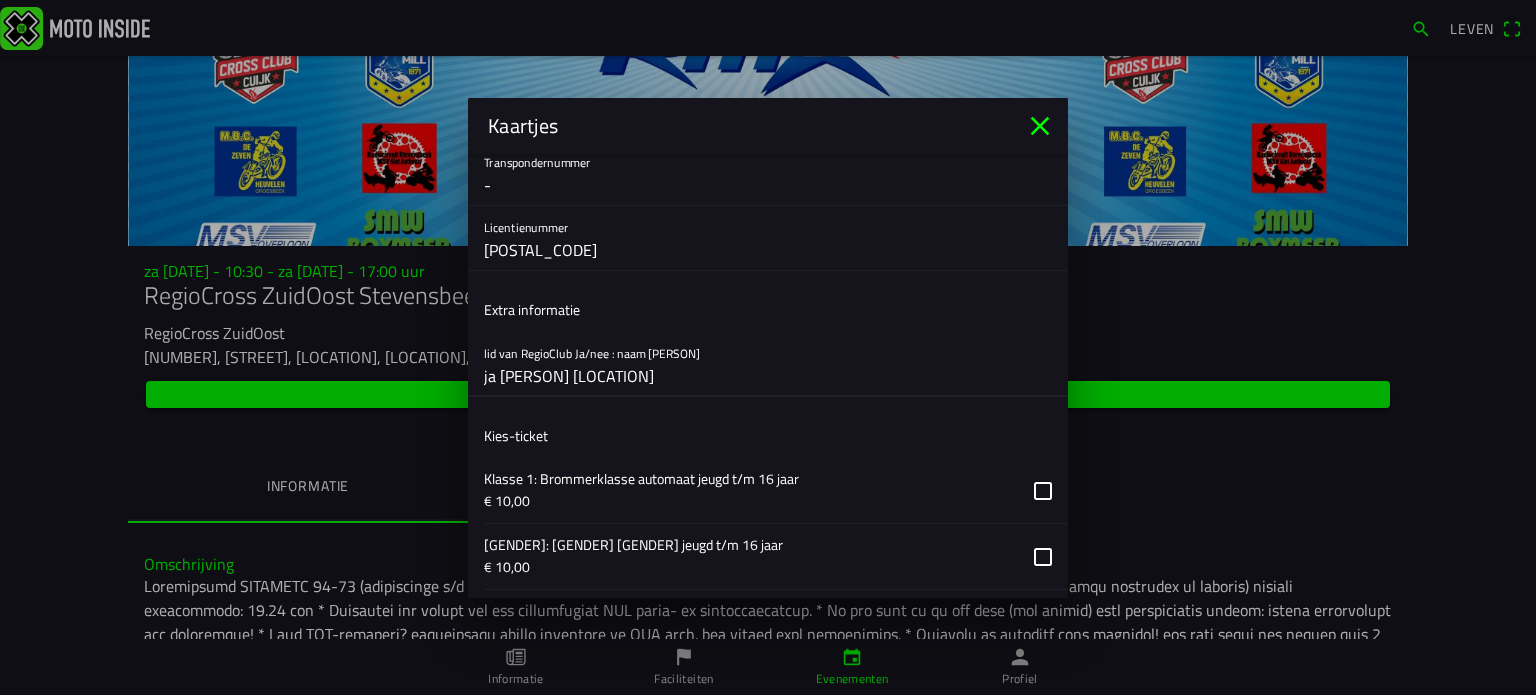 click on "ja Radiocircuit Stevensbeek" 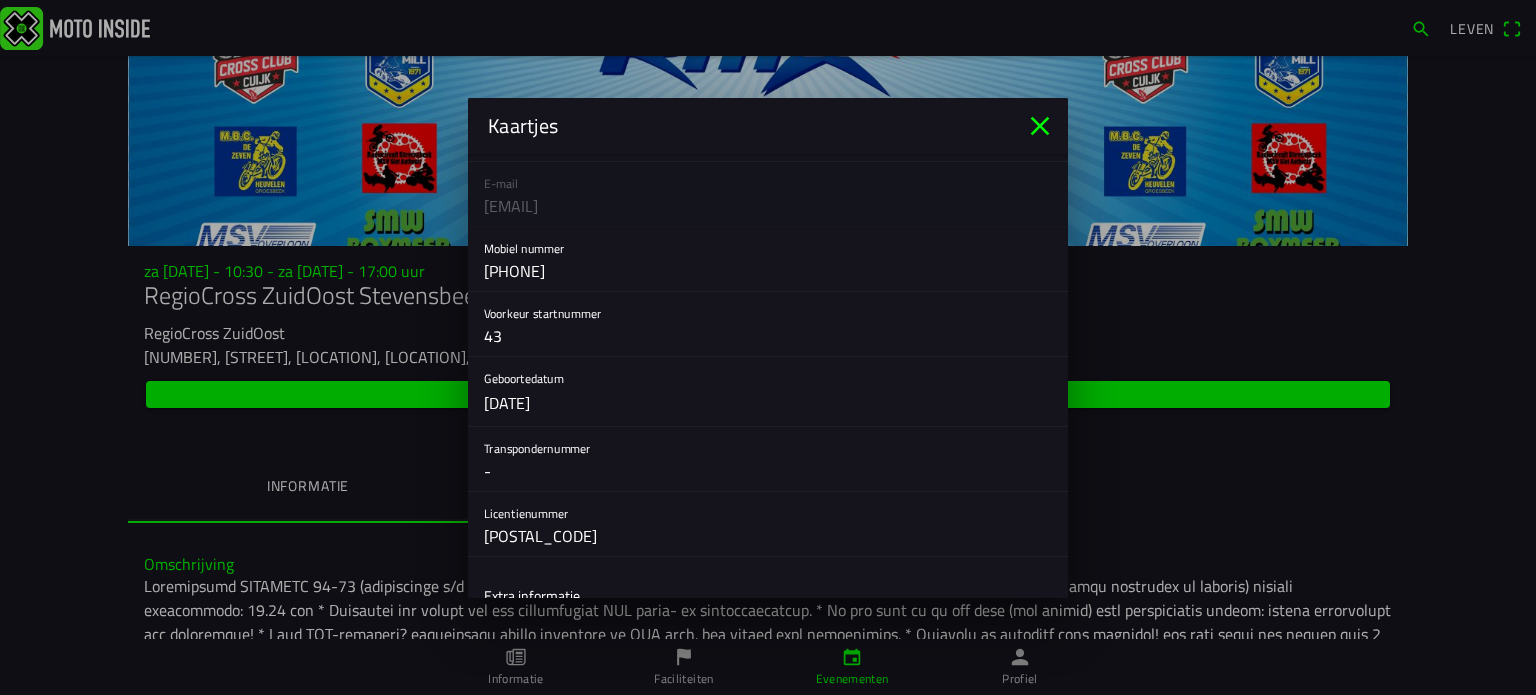 scroll, scrollTop: 181, scrollLeft: 0, axis: vertical 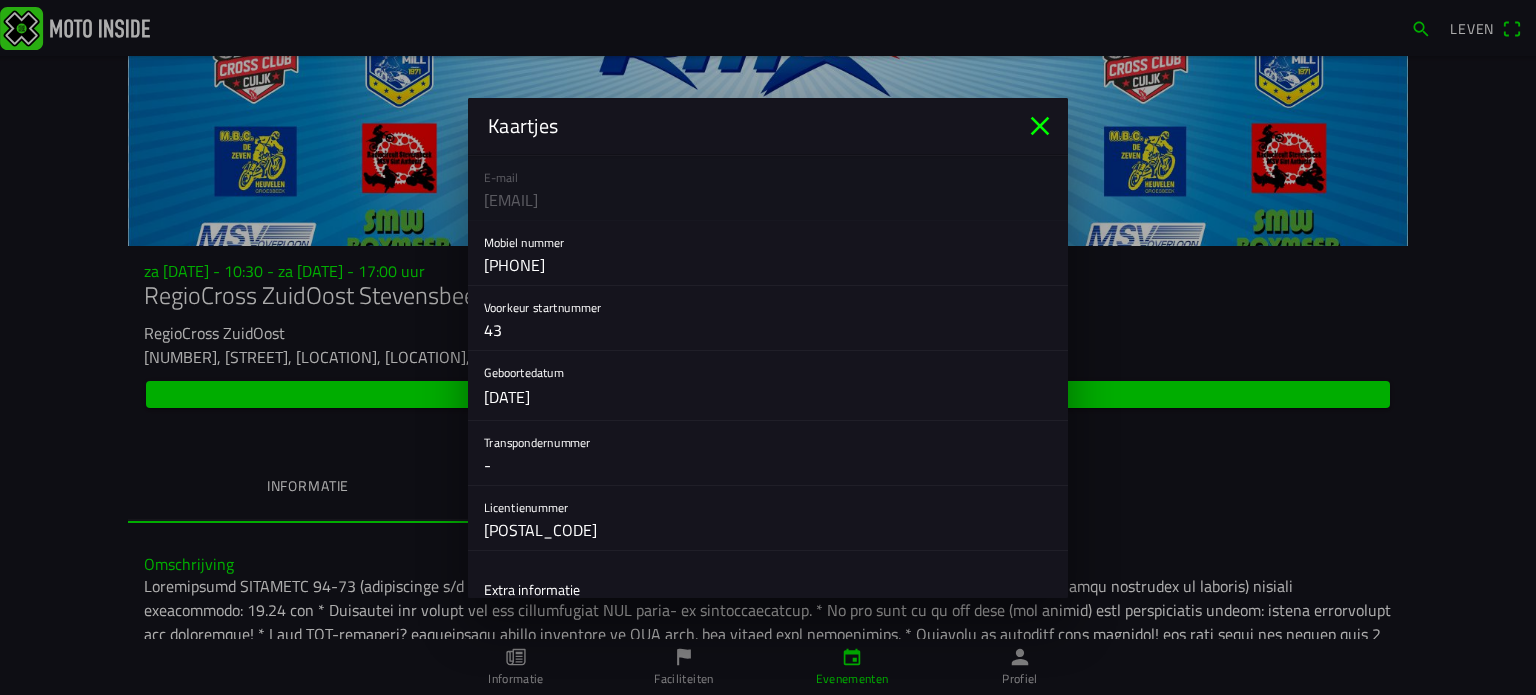 type on "Radiocircuit Stevensbeek" 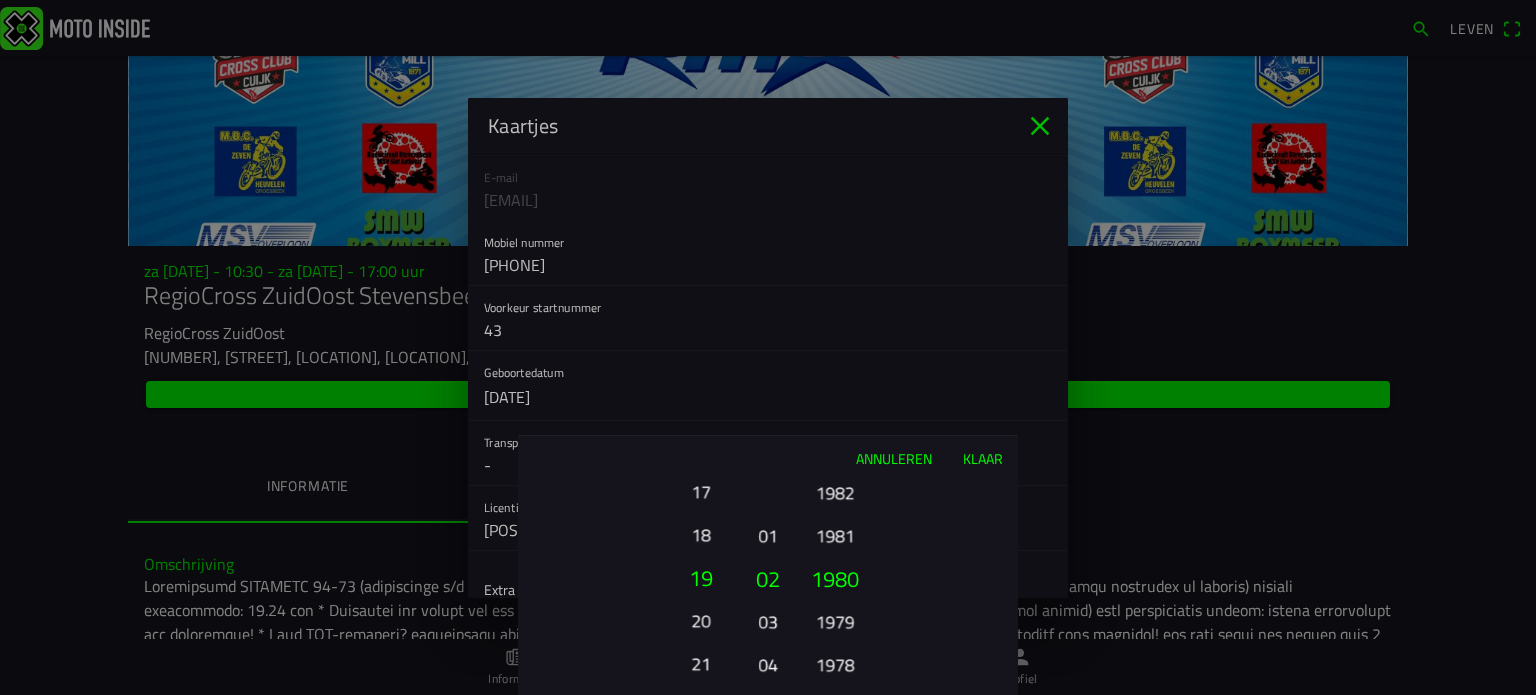 click on "17" at bounding box center (700, 492) 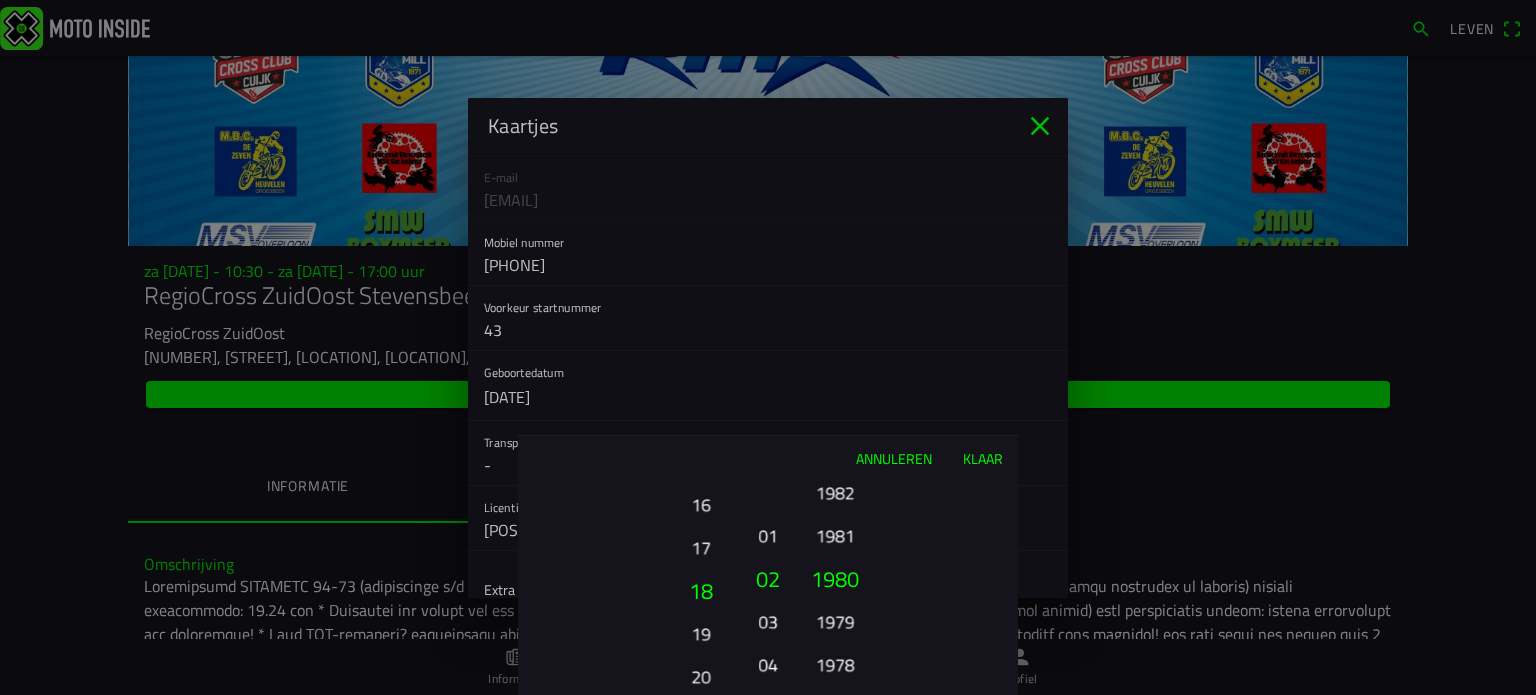 drag, startPoint x: 707, startPoint y: 515, endPoint x: 712, endPoint y: 609, distance: 94.13288 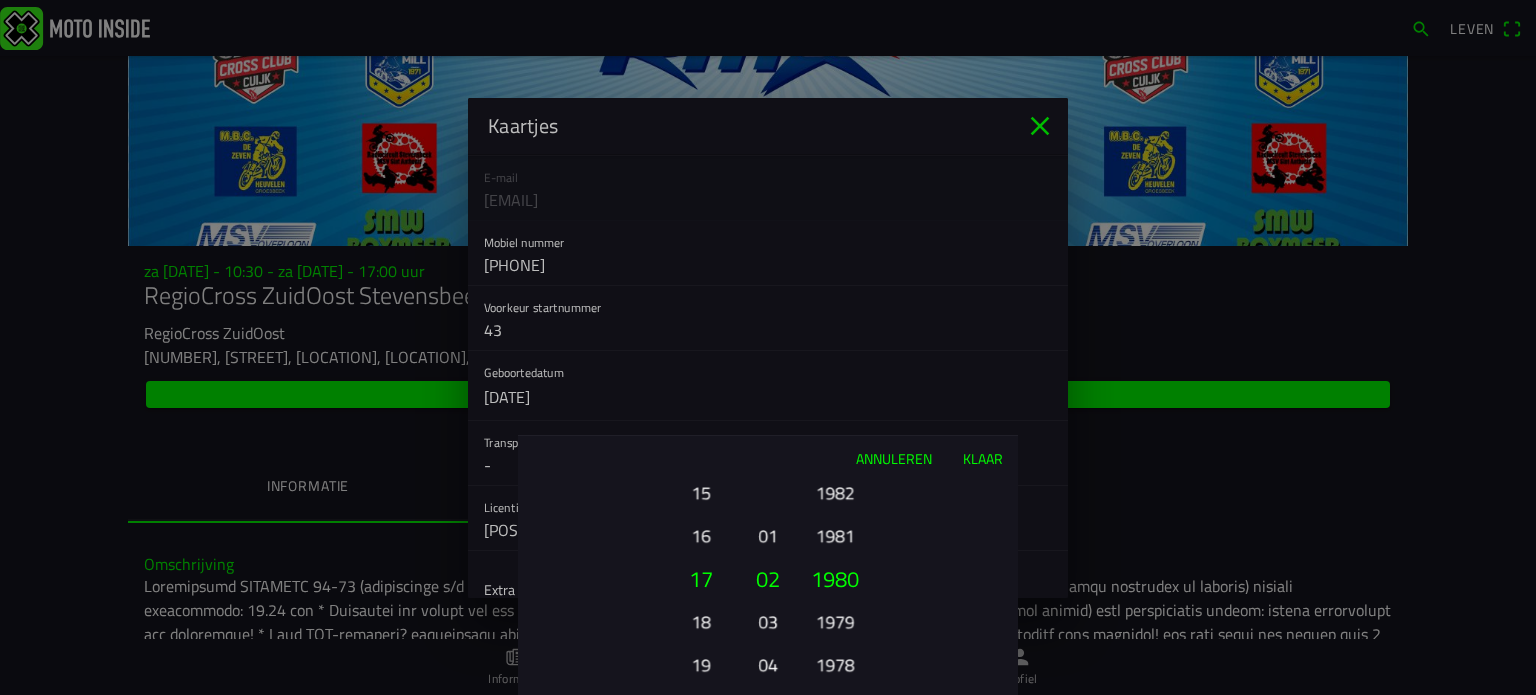 click on "01" at bounding box center (767, 536) 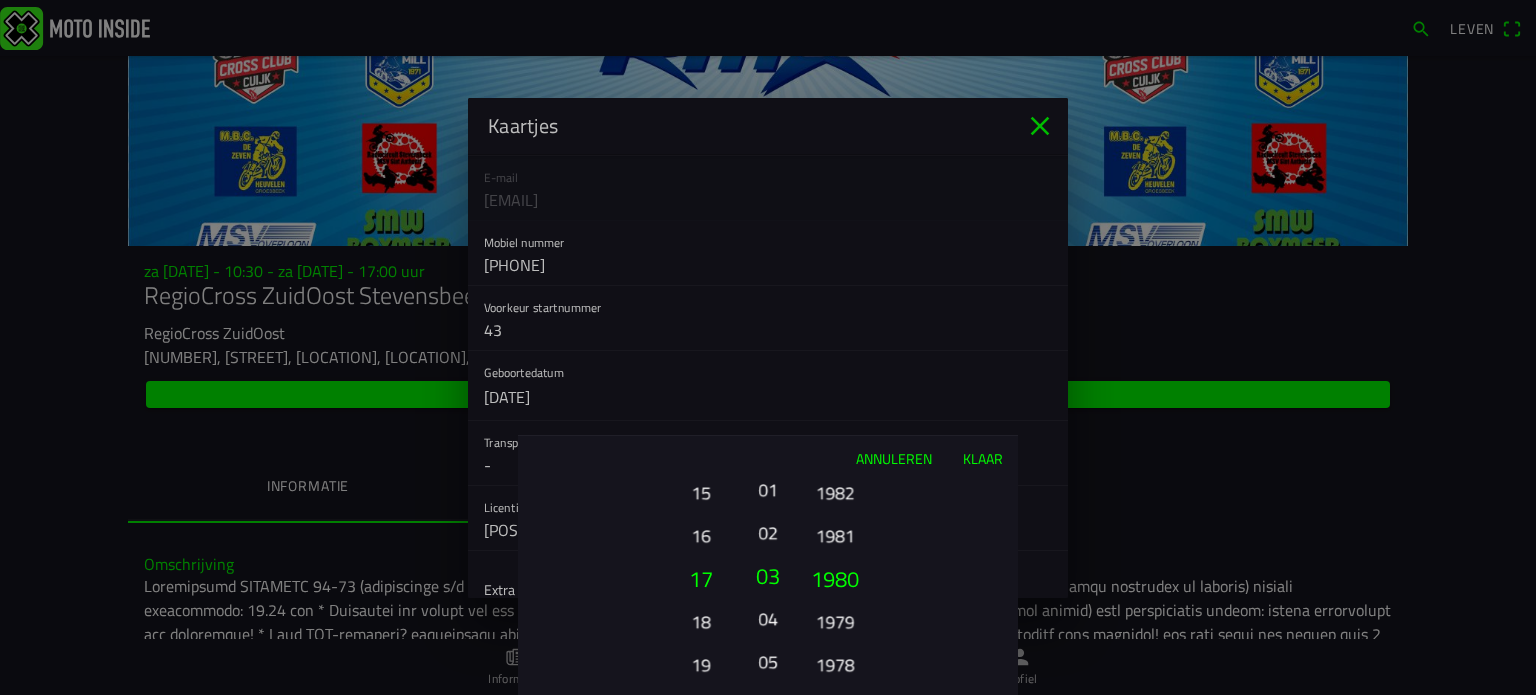 click on "01" at bounding box center (767, 490) 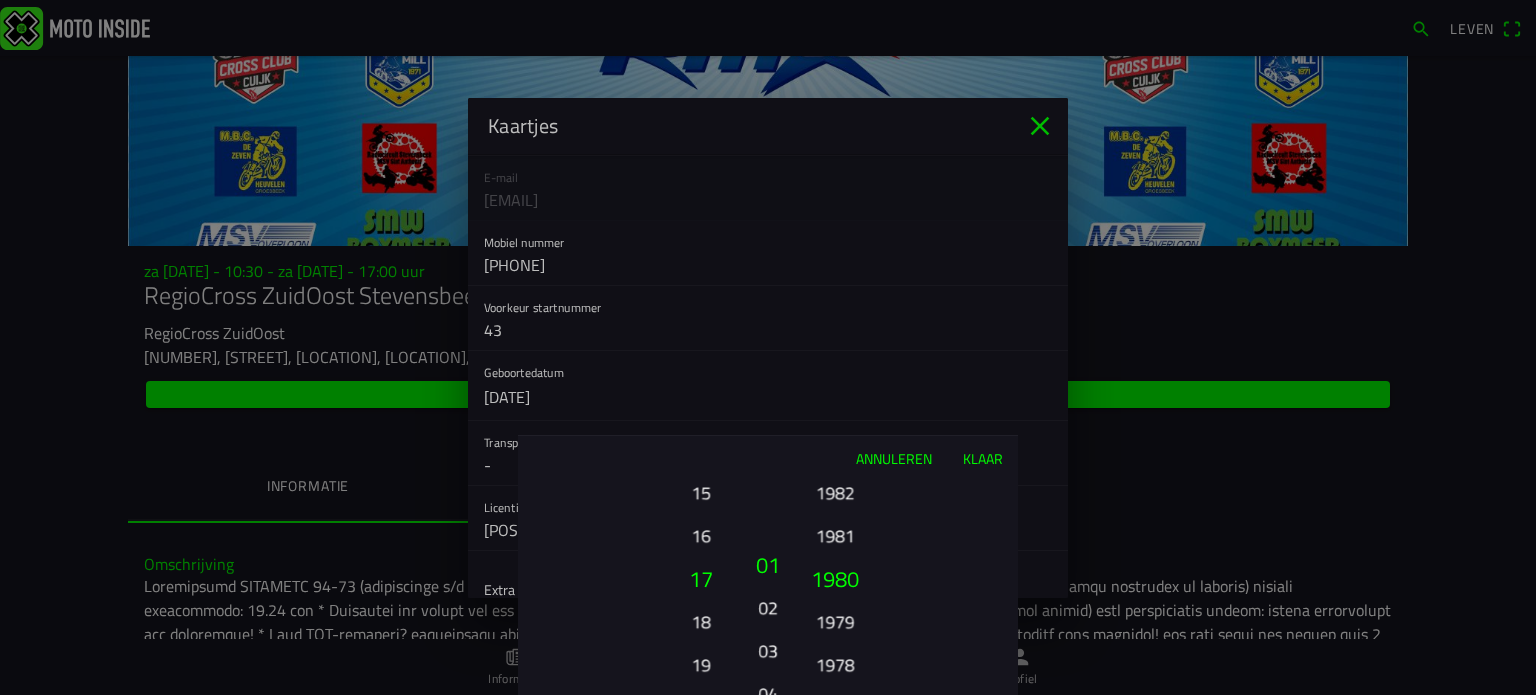 drag, startPoint x: 763, startPoint y: 493, endPoint x: 774, endPoint y: 592, distance: 99.60924 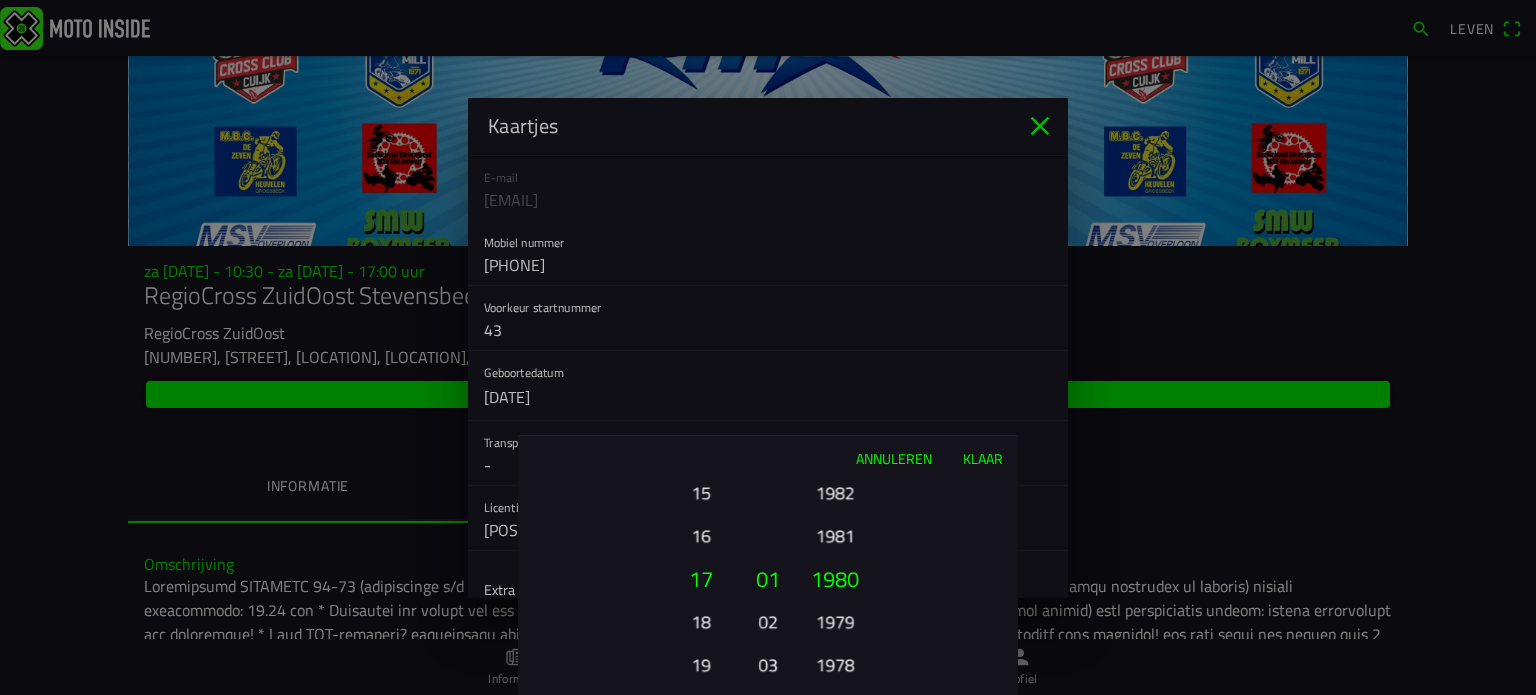 click on "Klaar" at bounding box center [983, 458] 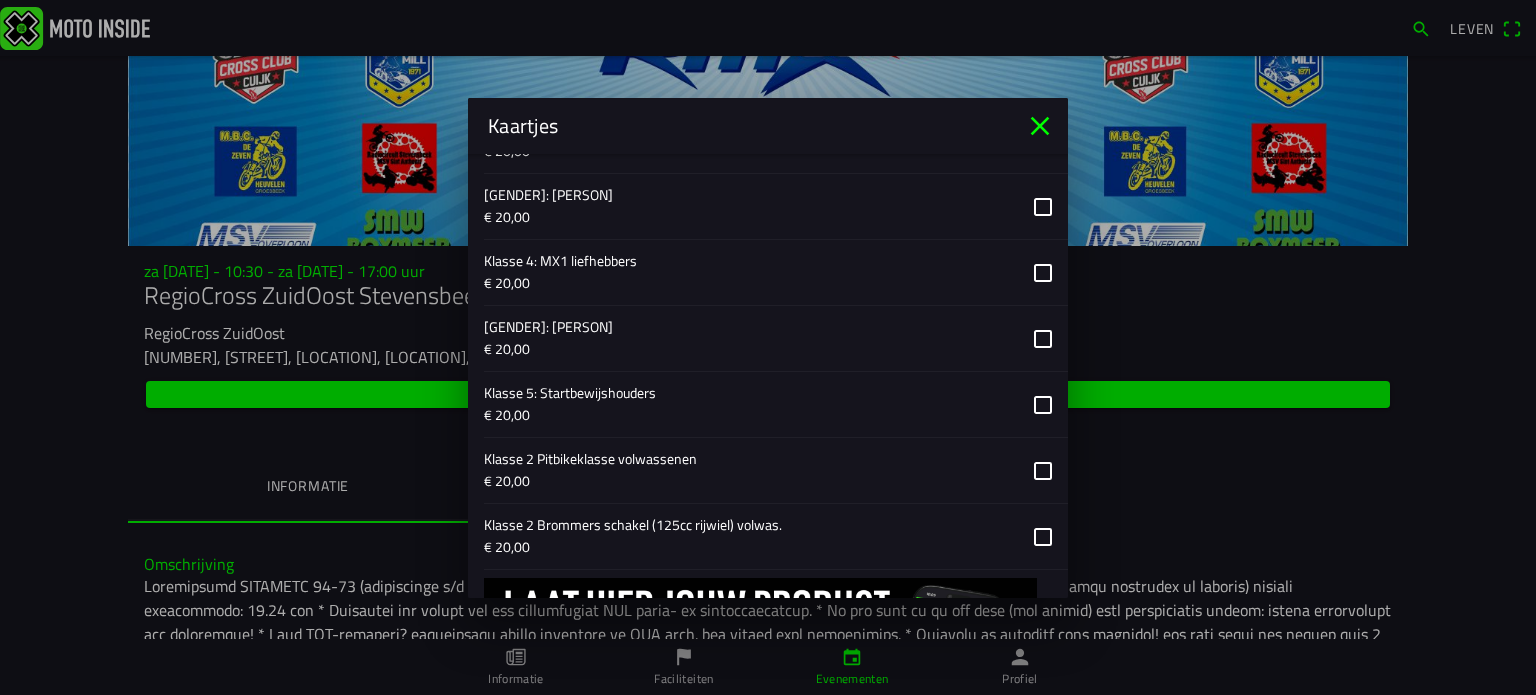 scroll, scrollTop: 1401, scrollLeft: 0, axis: vertical 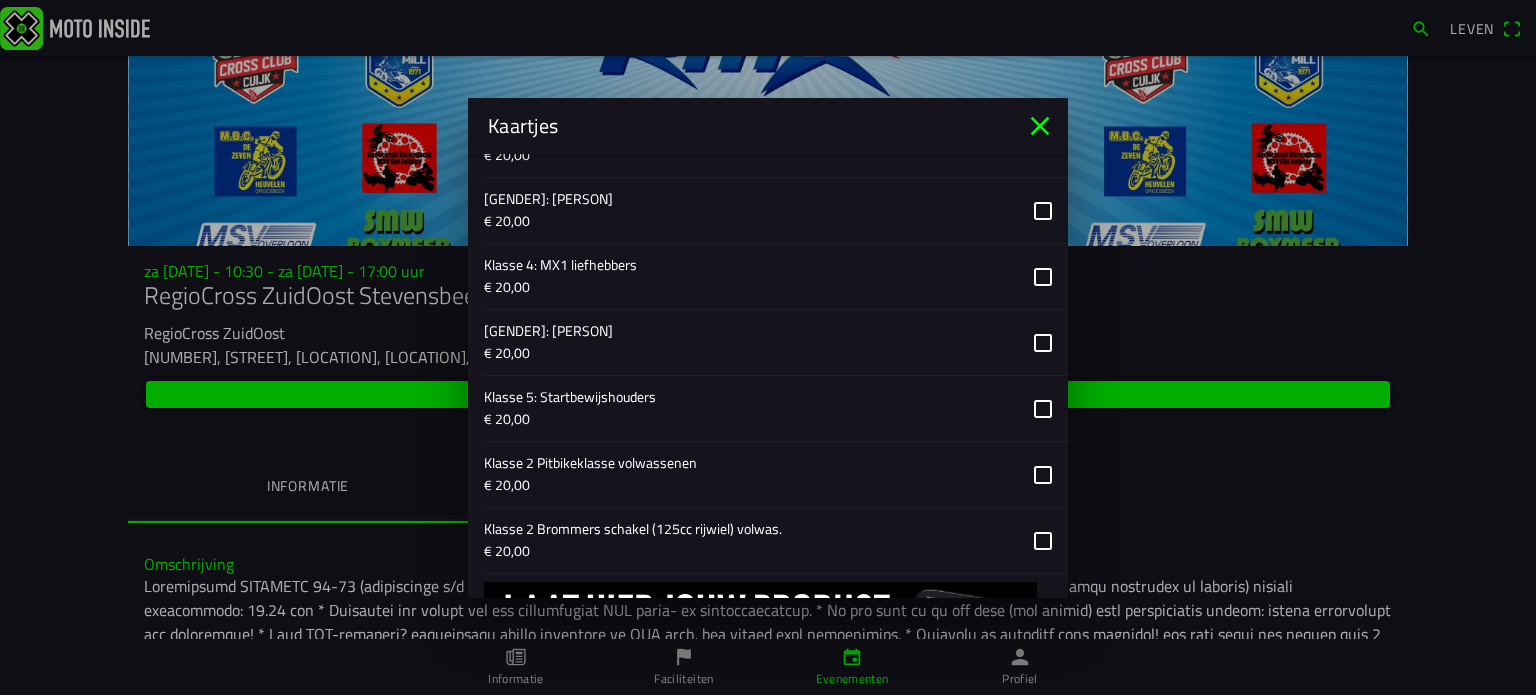 click 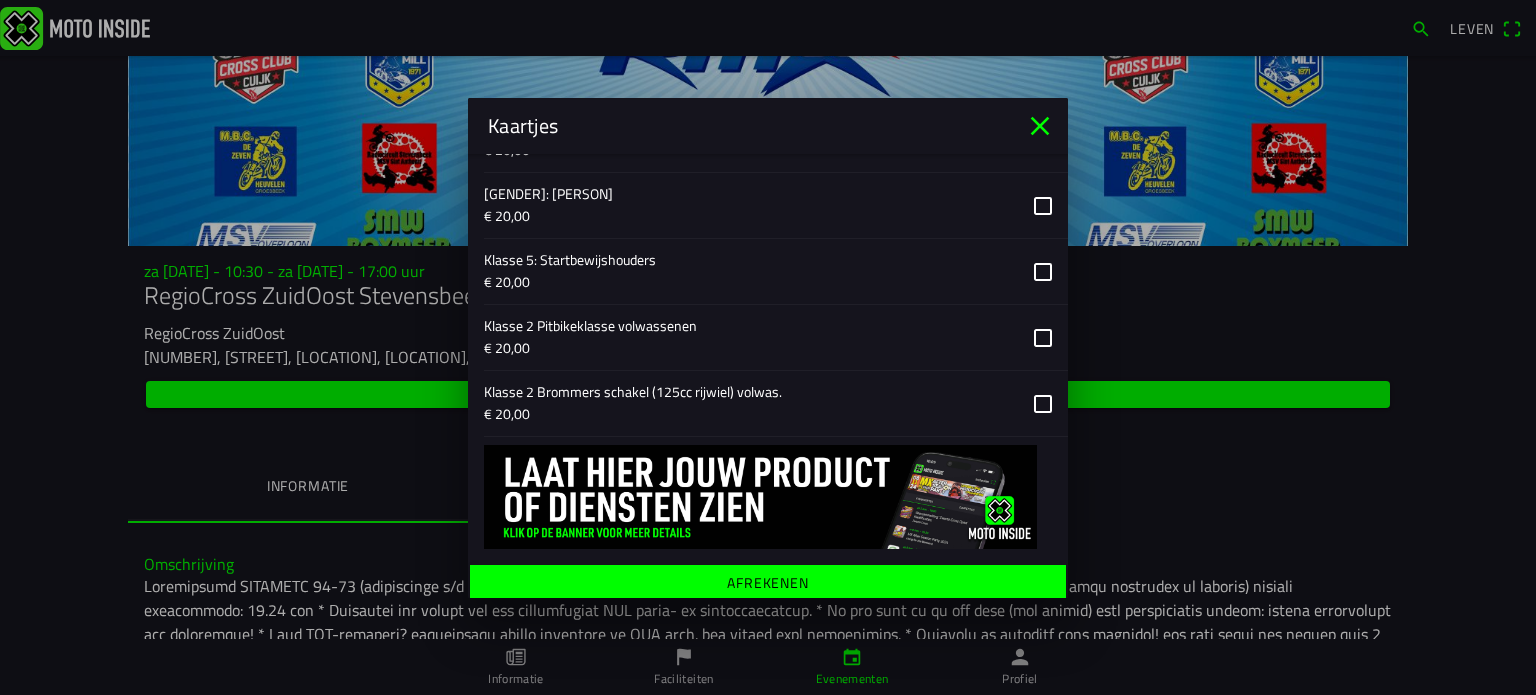 scroll, scrollTop: 1540, scrollLeft: 0, axis: vertical 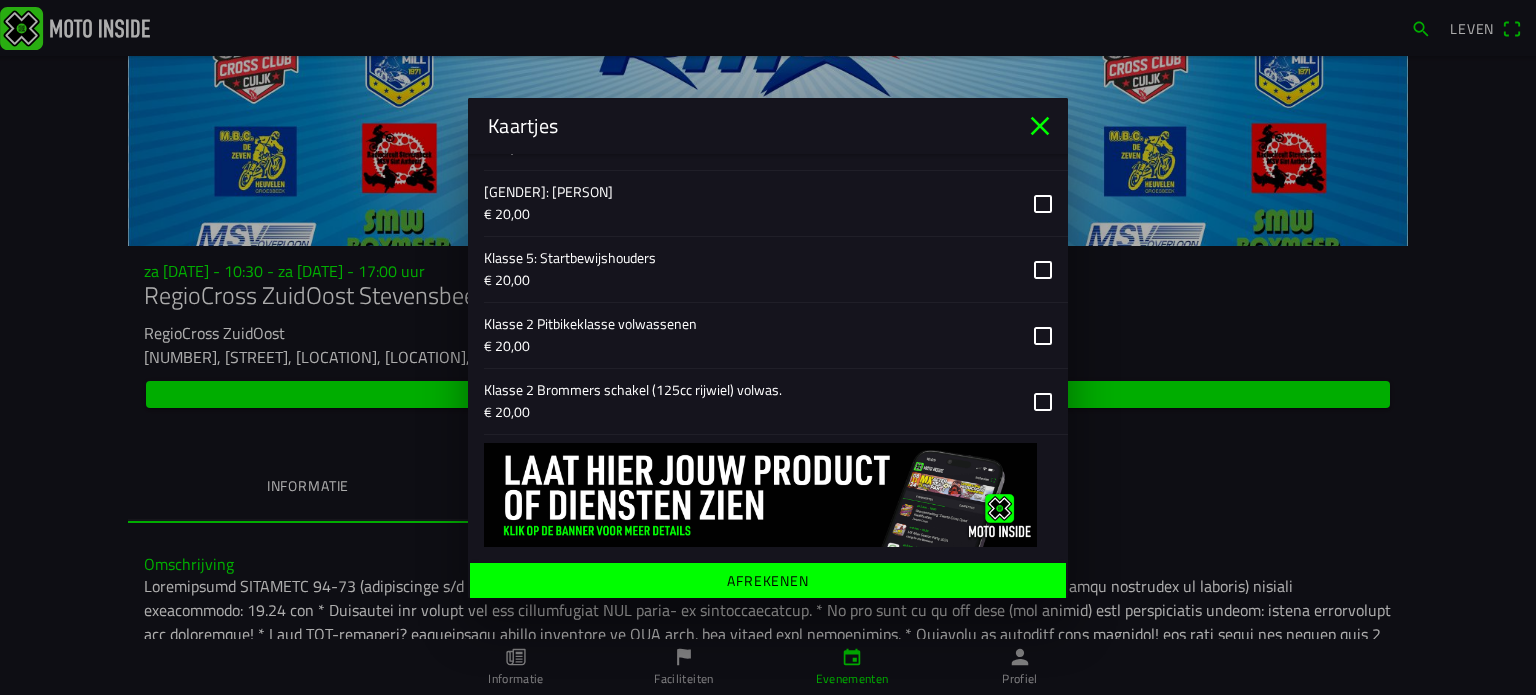 click on "Afrekenen" 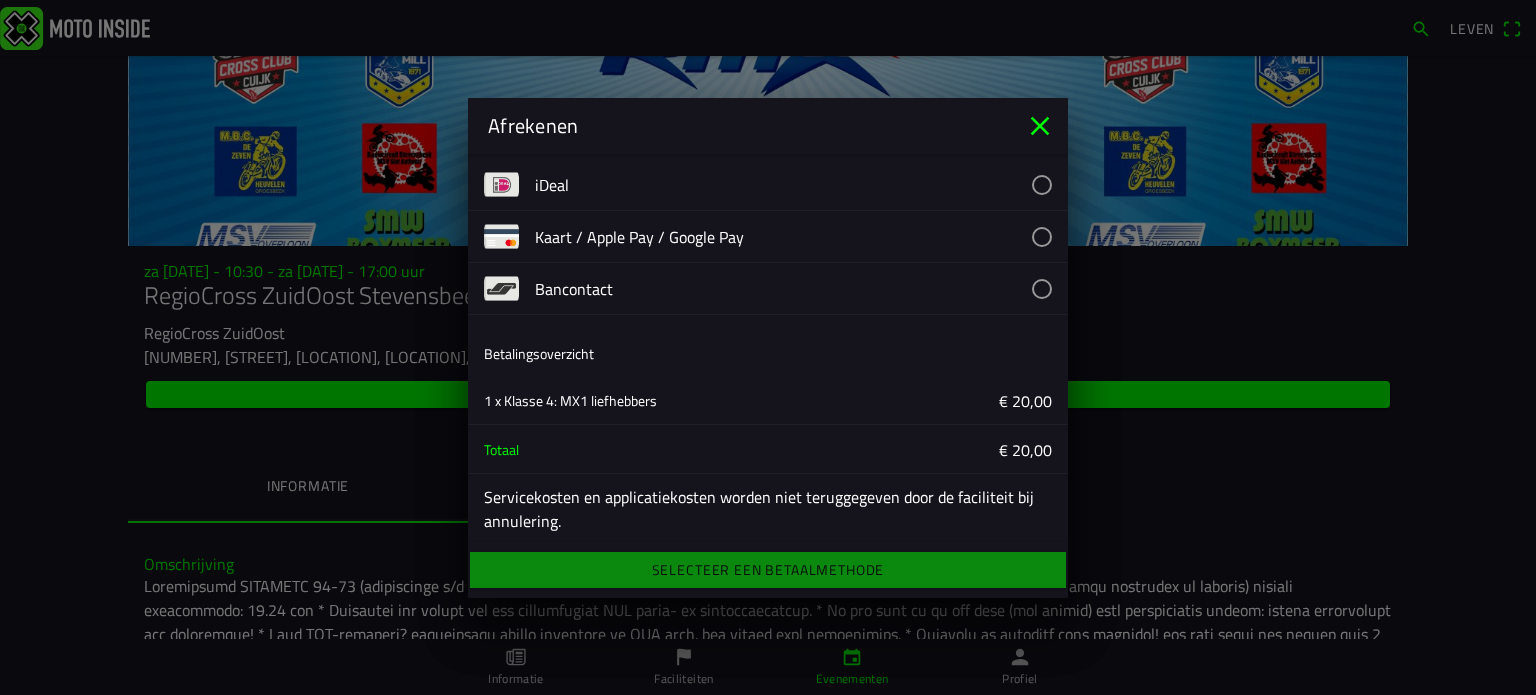 scroll, scrollTop: 56, scrollLeft: 0, axis: vertical 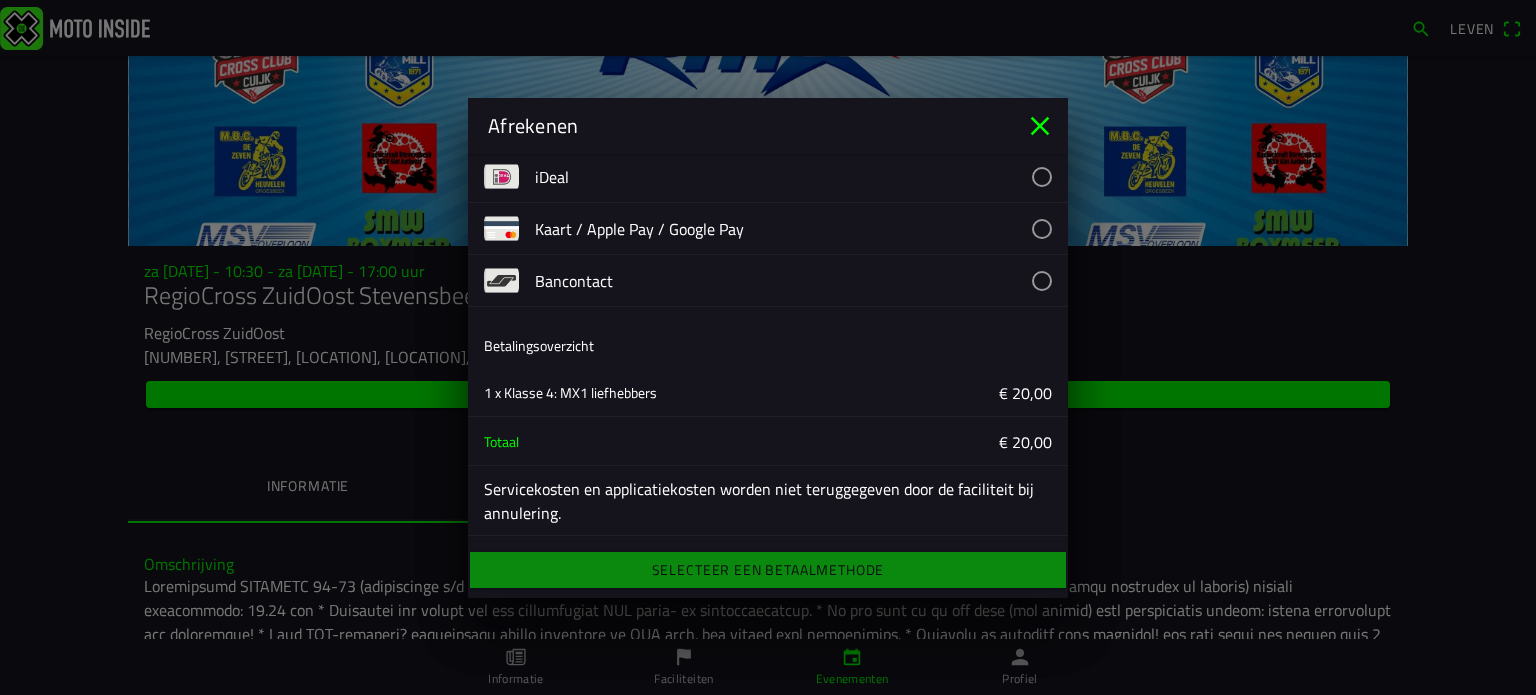 click 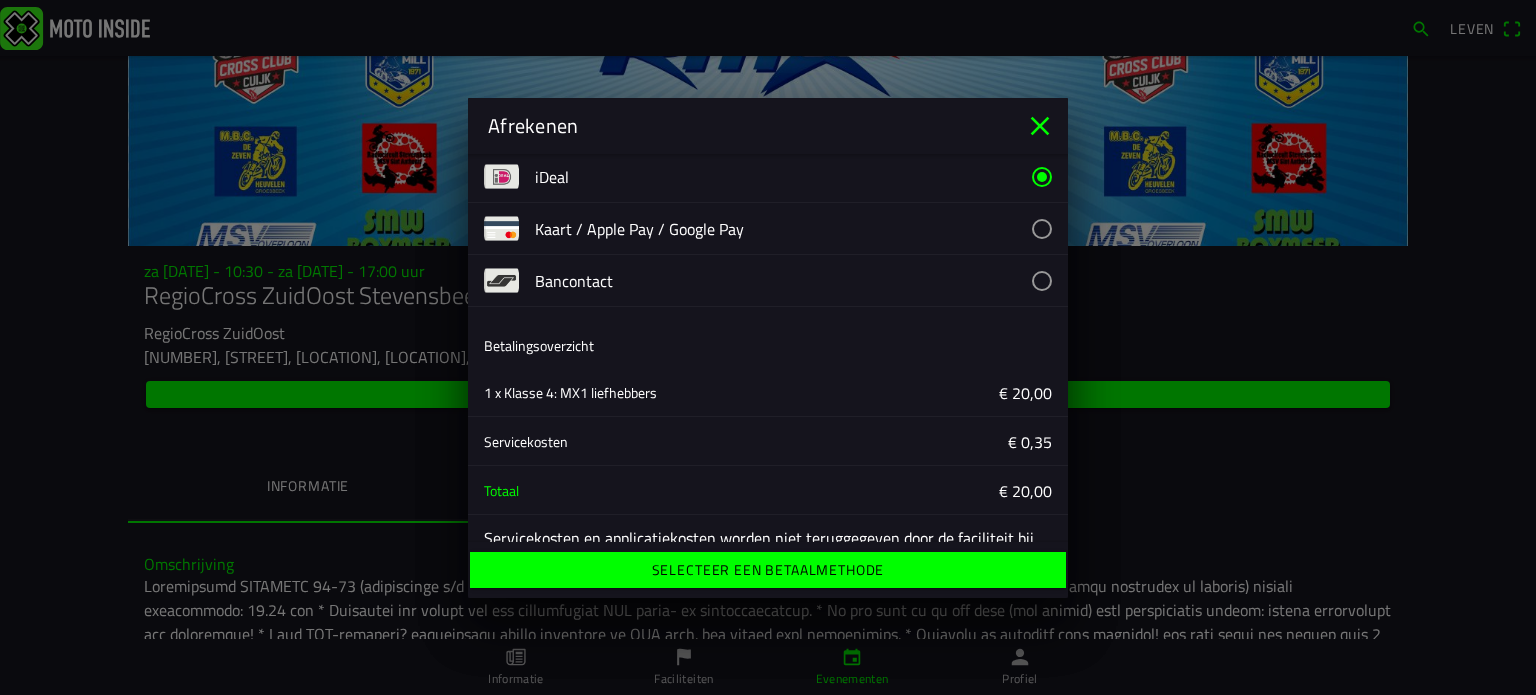 click on "Selecteer een betaalmethode" 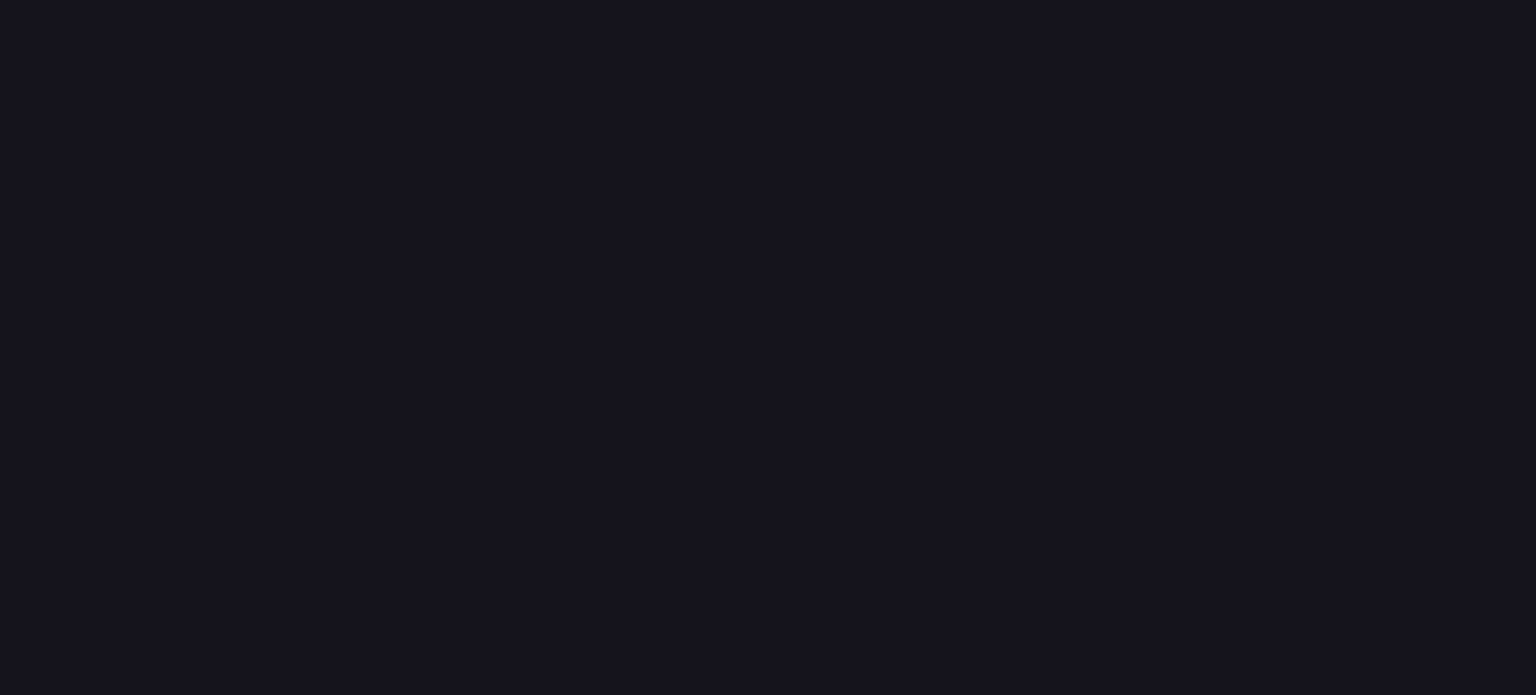 scroll, scrollTop: 0, scrollLeft: 0, axis: both 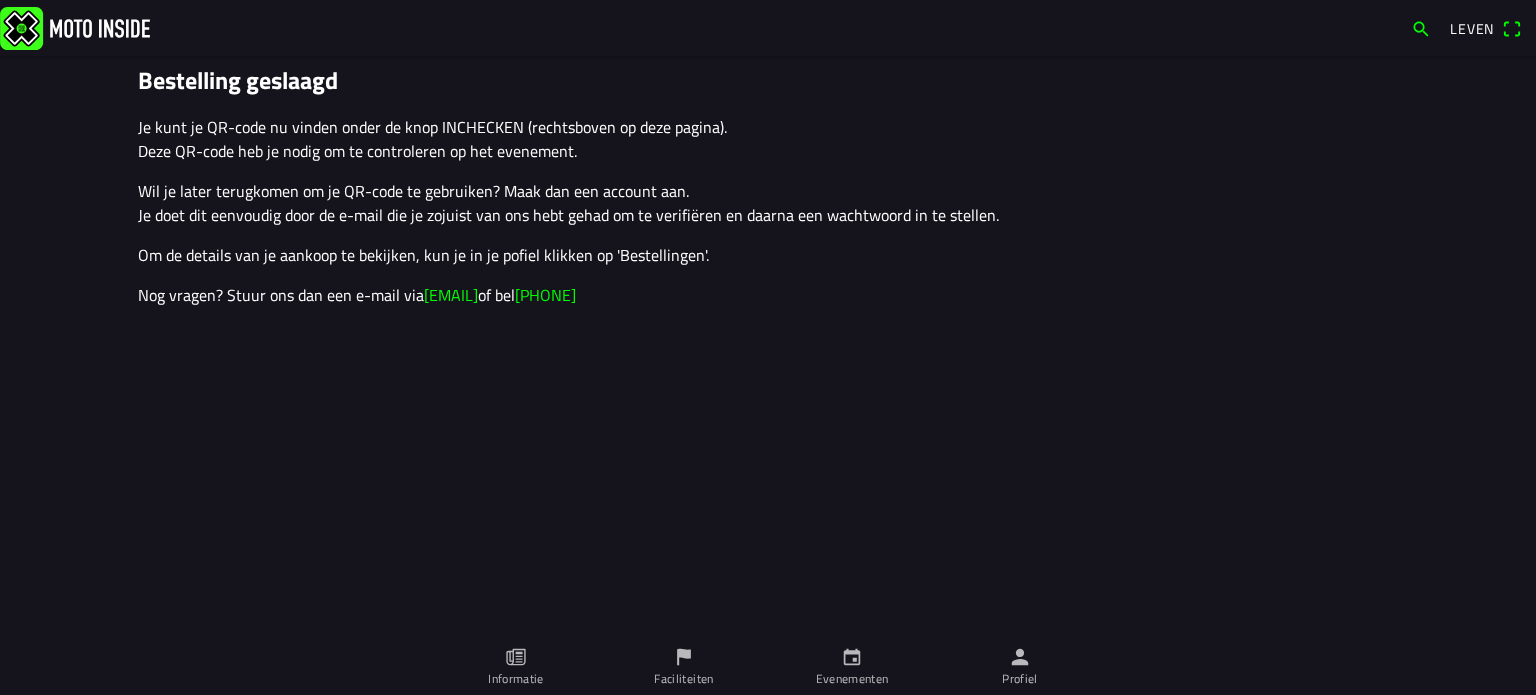 click on "Leven" at bounding box center [1472, 28] 